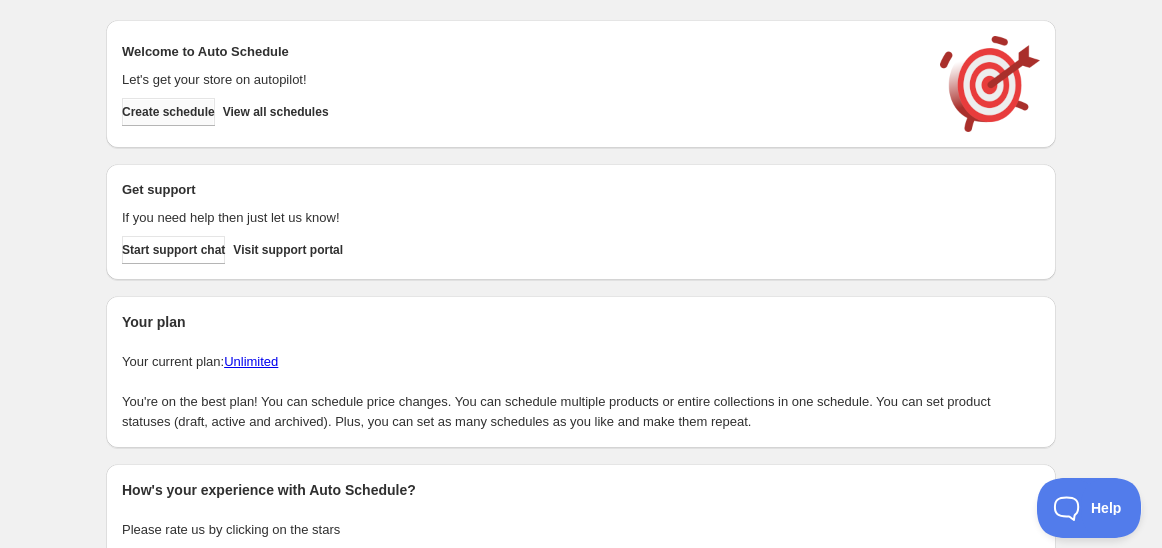 scroll, scrollTop: 0, scrollLeft: 0, axis: both 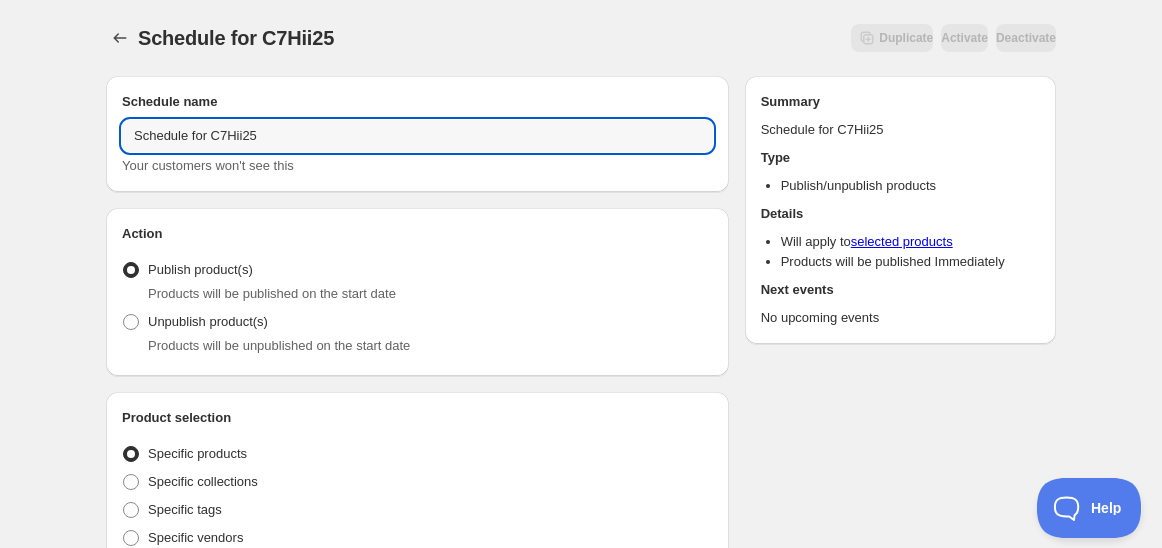 type on "Schedule for C7Hii25" 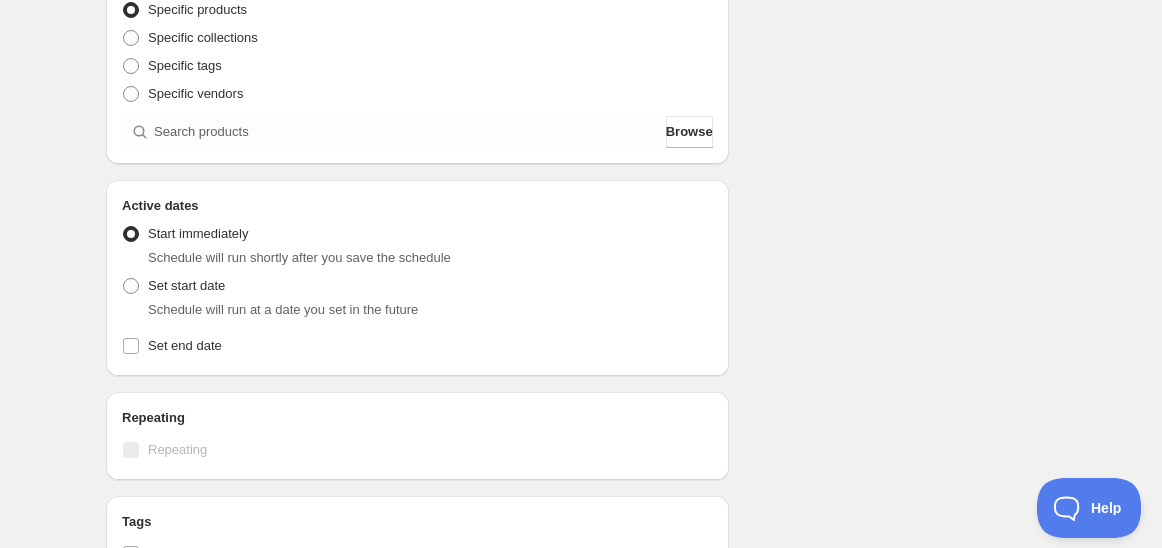 scroll, scrollTop: 0, scrollLeft: 0, axis: both 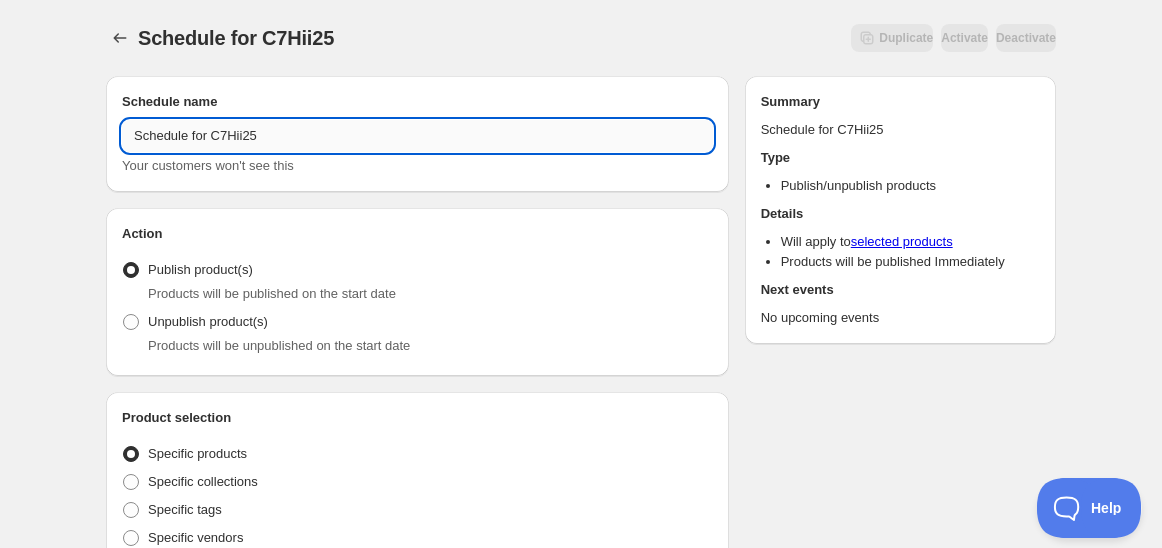 click on "Schedule for C7Hii25" at bounding box center [417, 136] 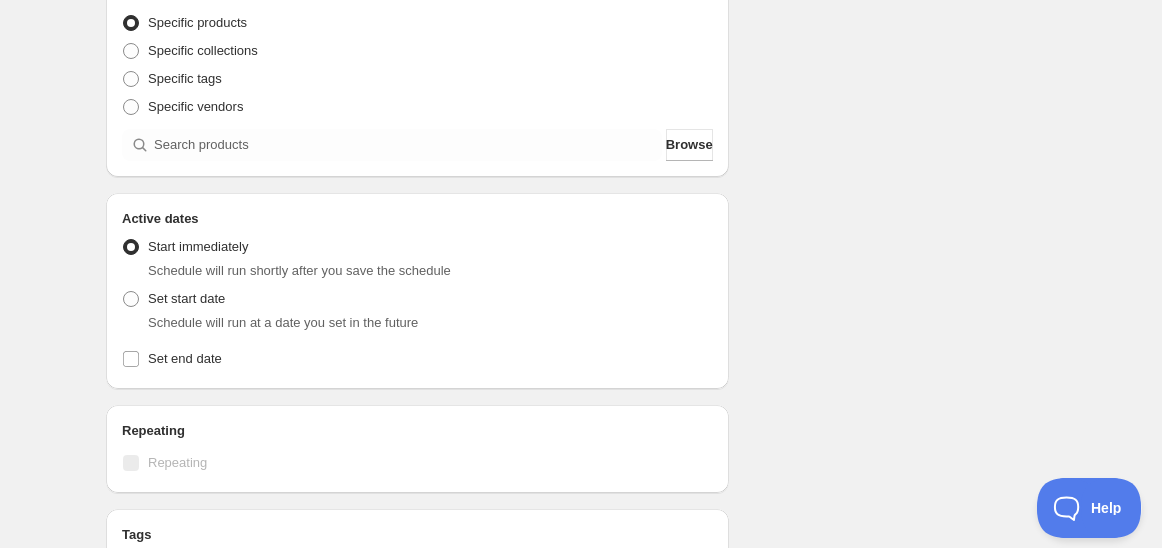 scroll, scrollTop: 444, scrollLeft: 0, axis: vertical 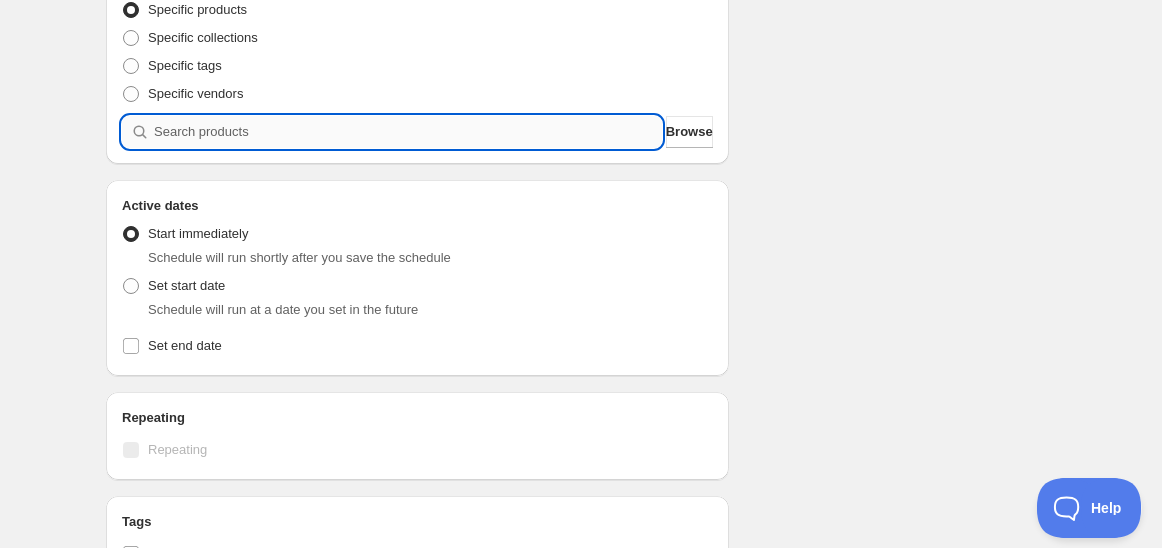 click at bounding box center [408, 132] 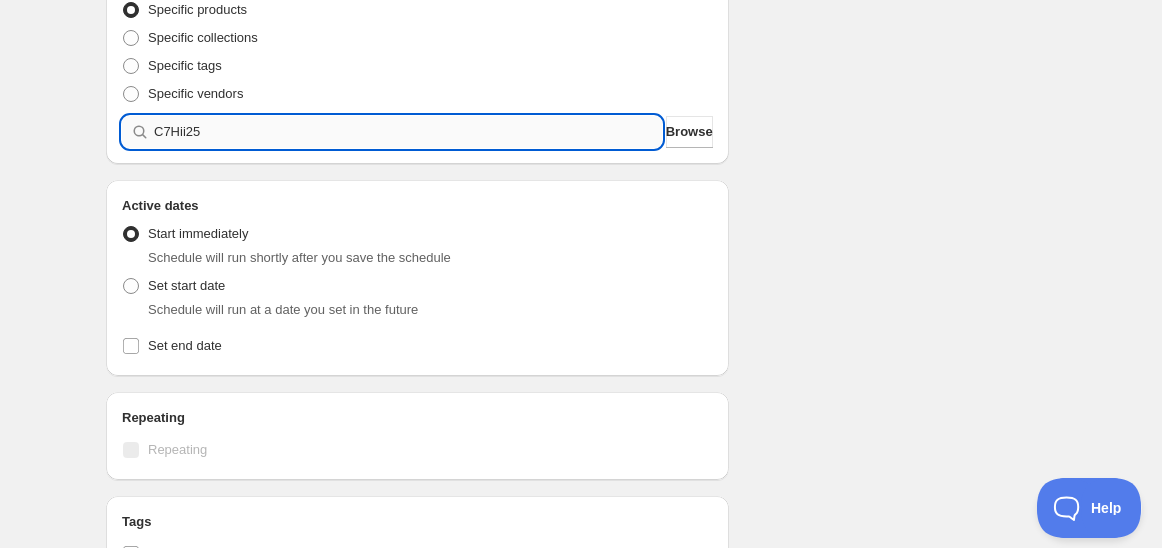 type 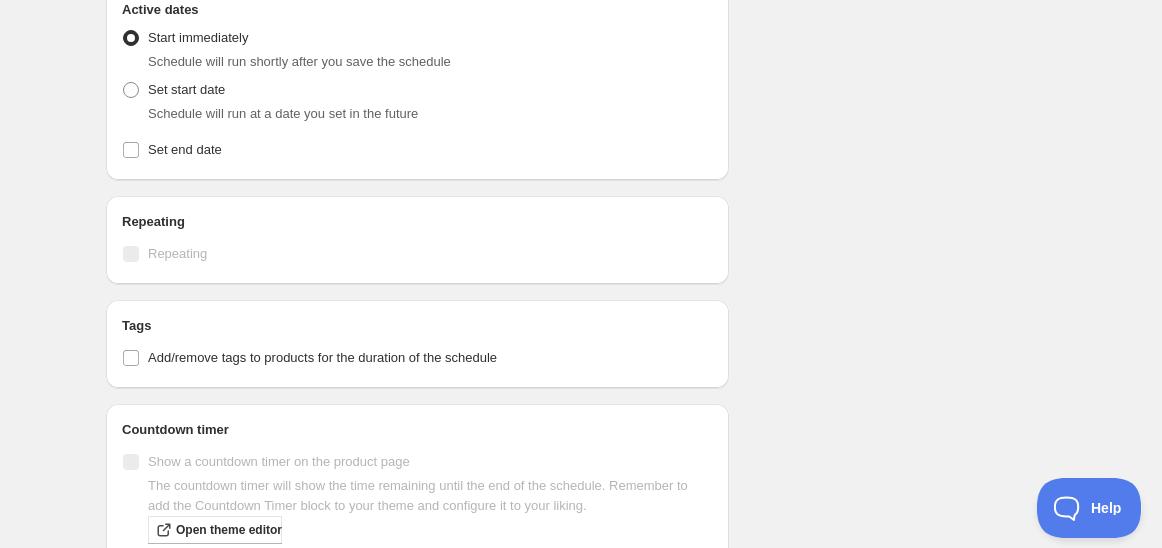 scroll, scrollTop: 1000, scrollLeft: 0, axis: vertical 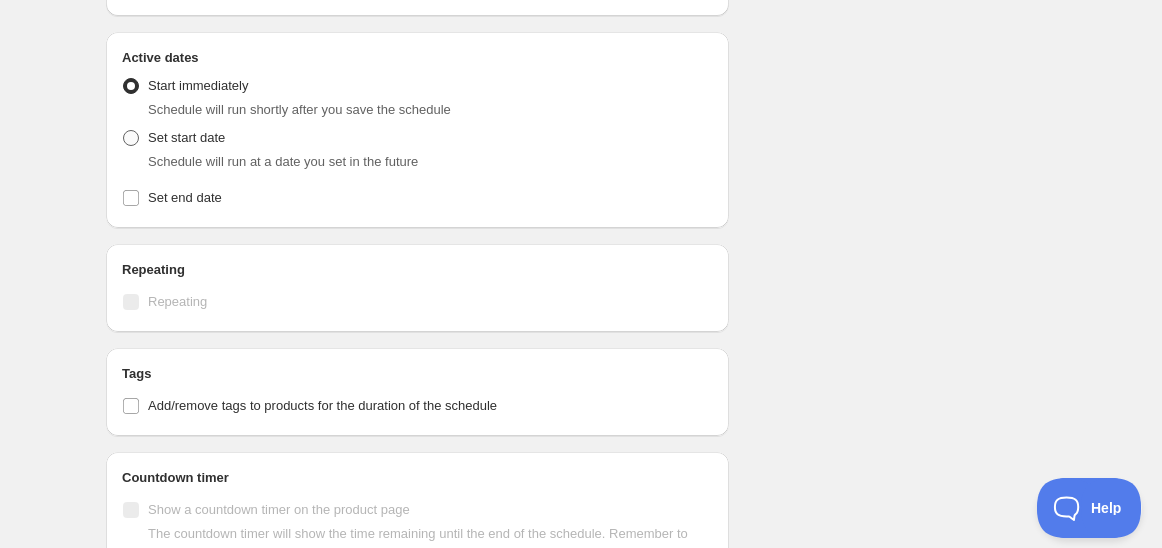 click on "Set start date" at bounding box center (173, 138) 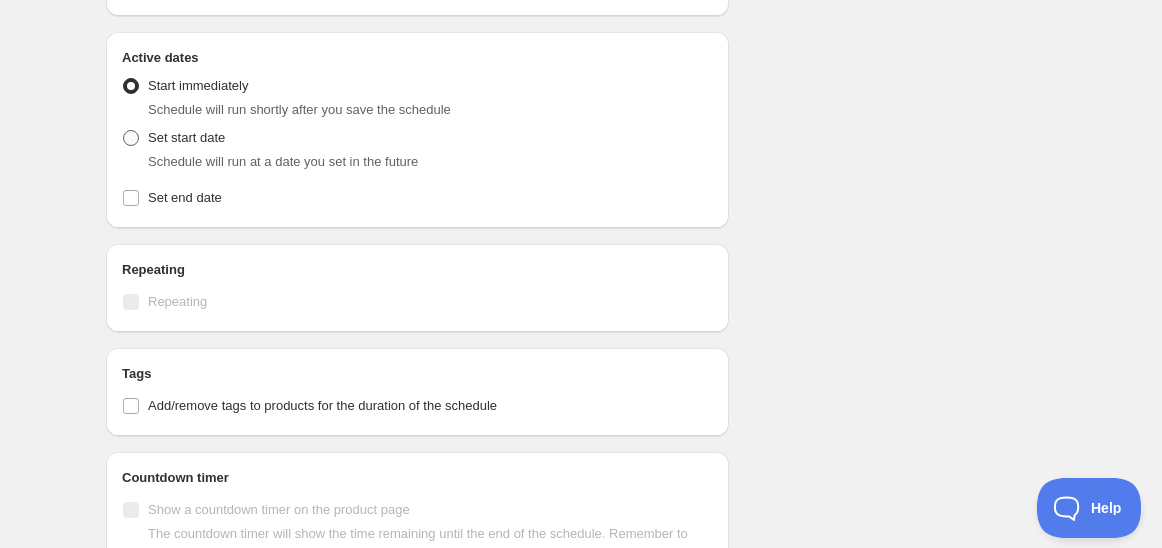radio on "true" 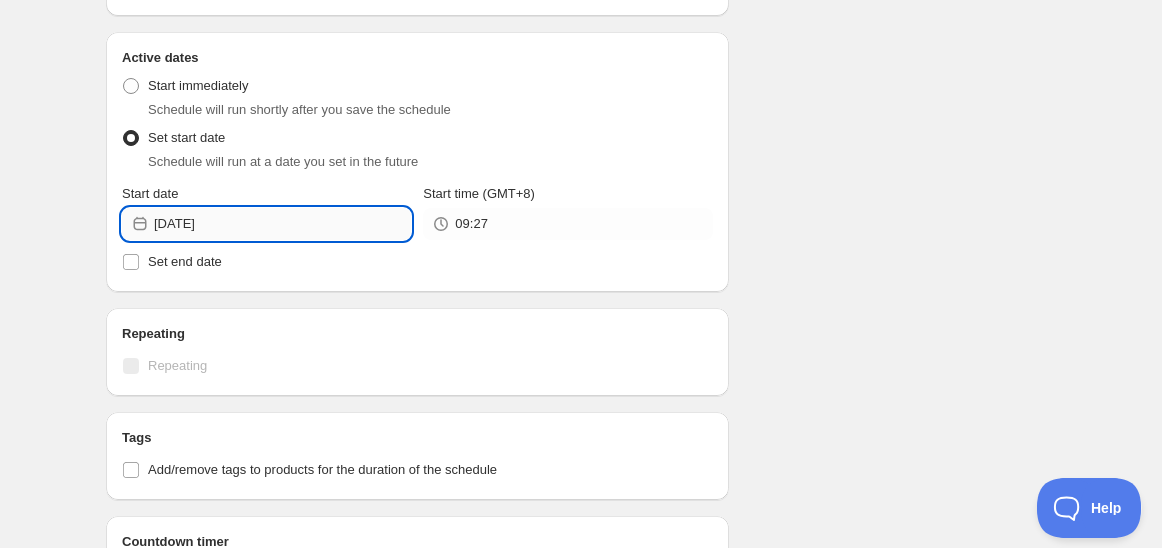 click on "[DATE]" at bounding box center [282, 224] 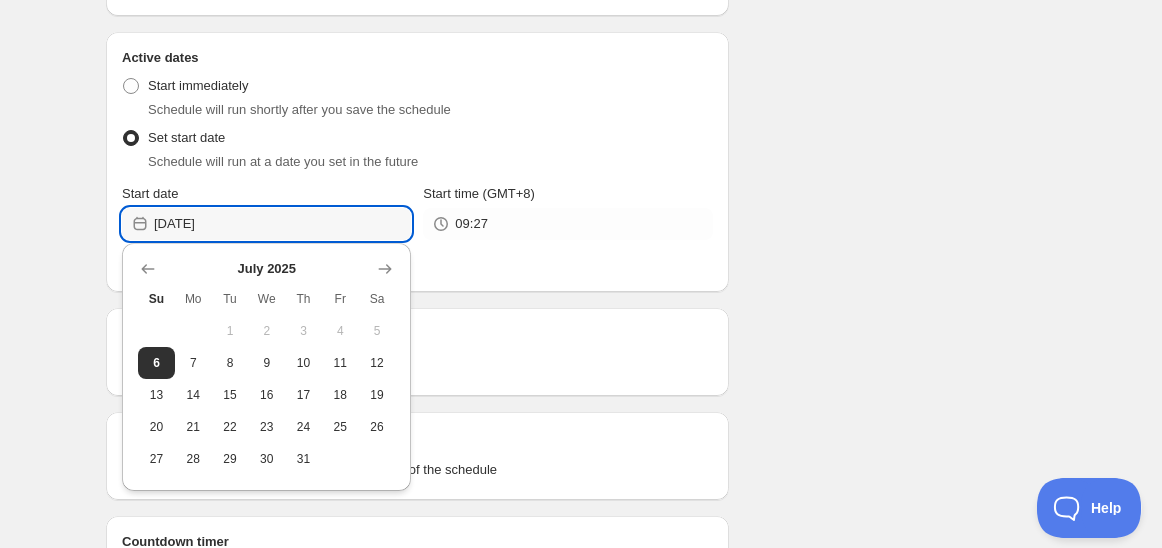click on "Set start date Schedule will run at a date you set in the future" at bounding box center [417, 148] 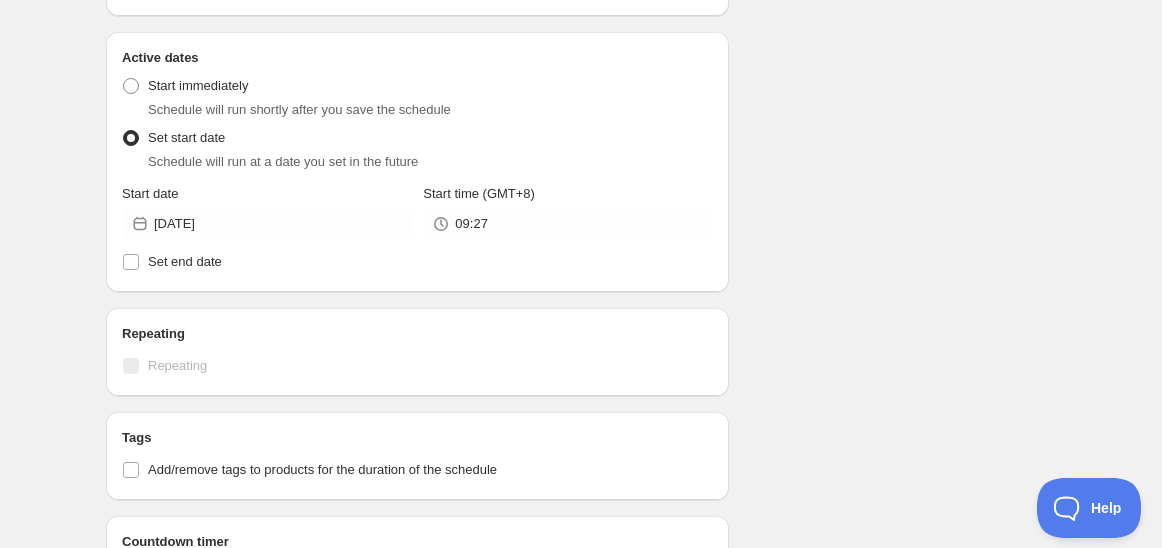 click on "Start time (GMT+8) 09:27" at bounding box center [567, 212] 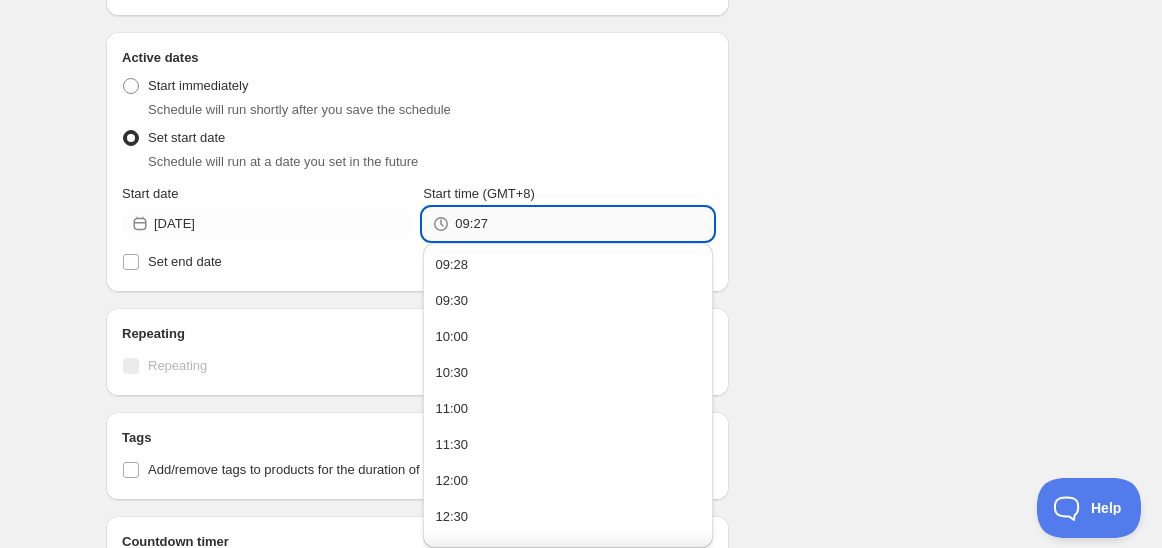 click on "09:27" at bounding box center (583, 224) 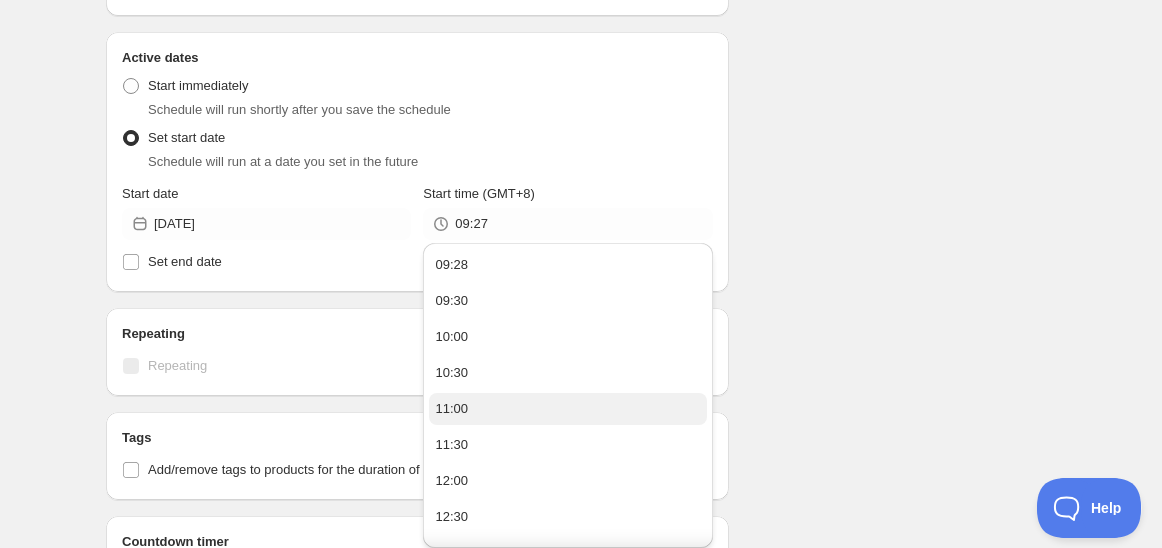 click on "11:00" at bounding box center [567, 409] 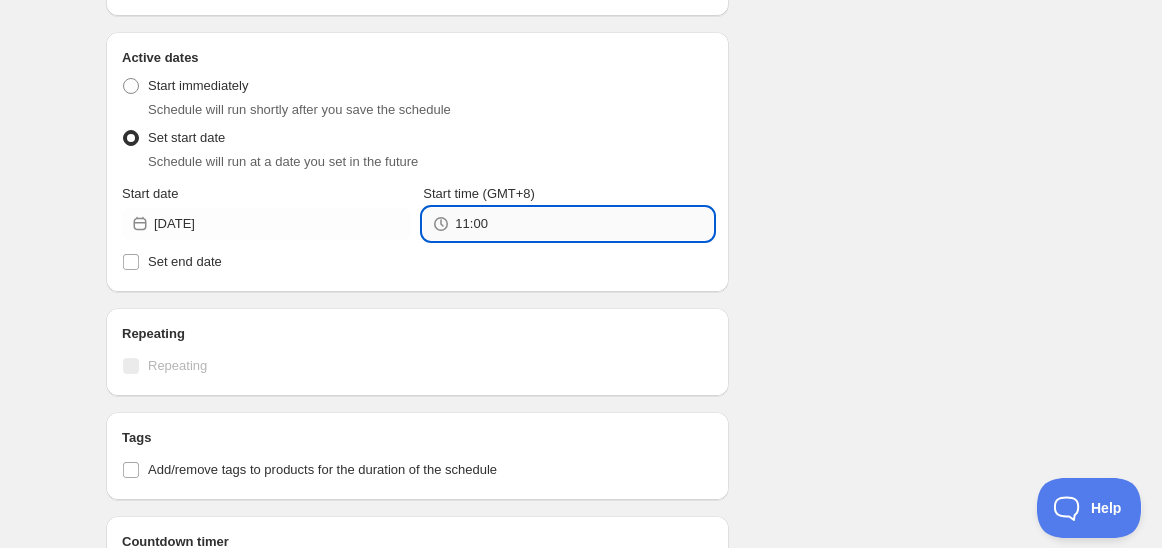 click on "11:00" at bounding box center [583, 224] 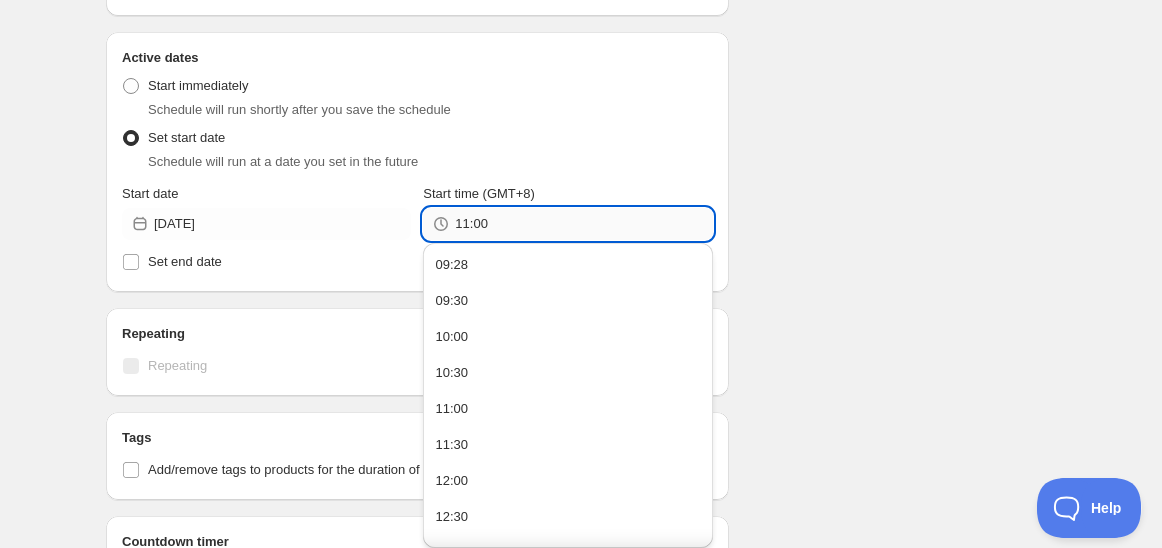 drag, startPoint x: 499, startPoint y: 228, endPoint x: 475, endPoint y: 224, distance: 24.33105 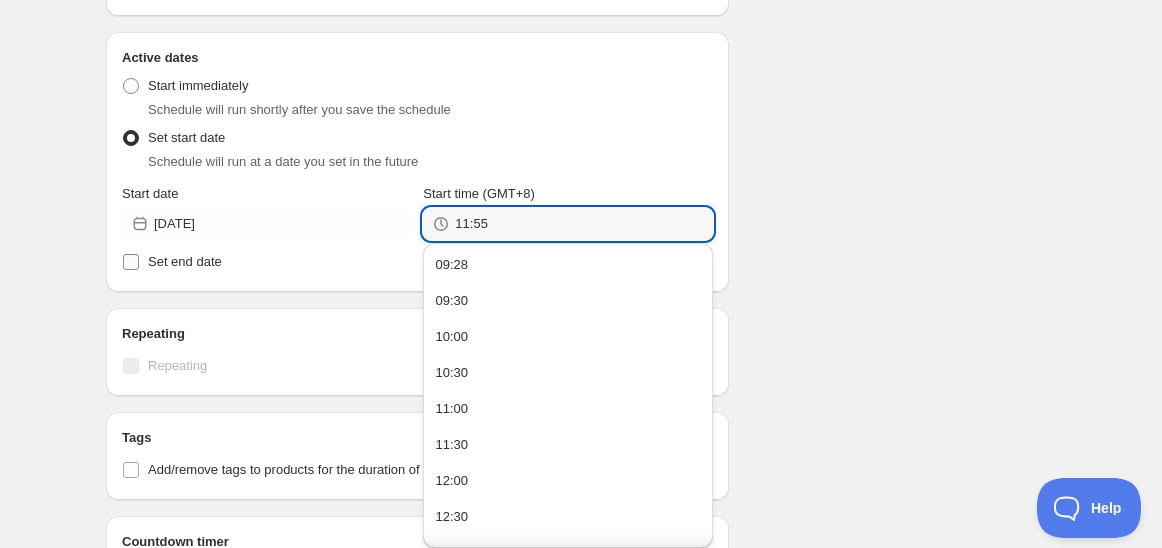 type on "11:55" 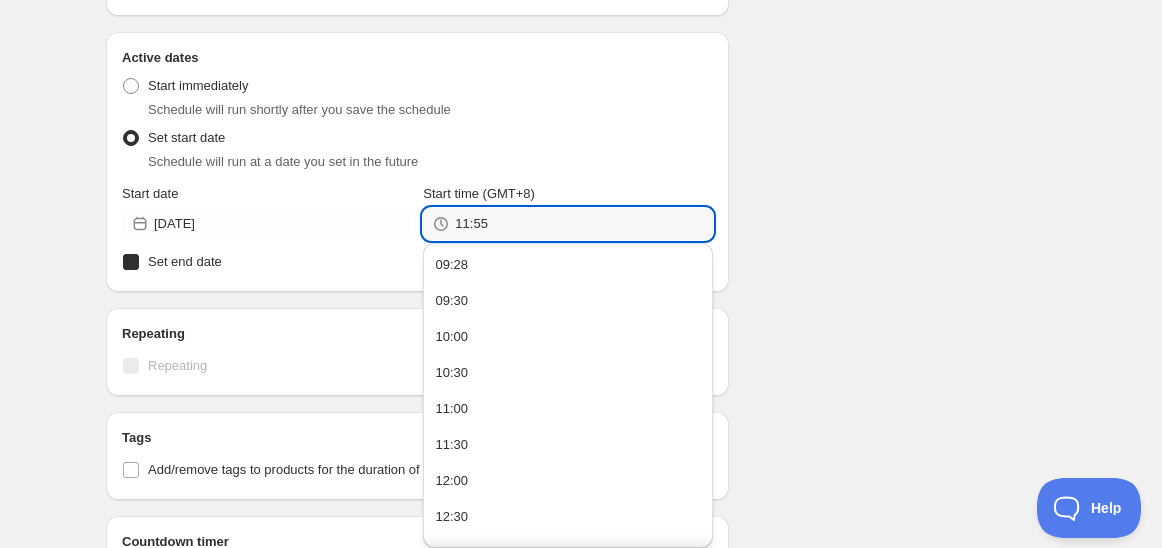 checkbox on "true" 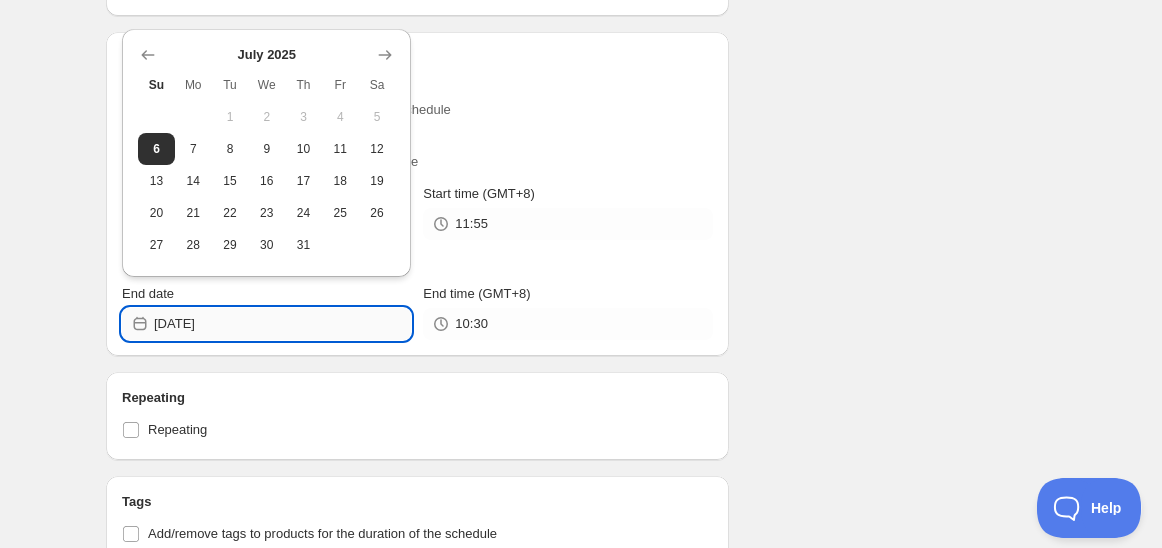 click on "[DATE]" at bounding box center [282, 324] 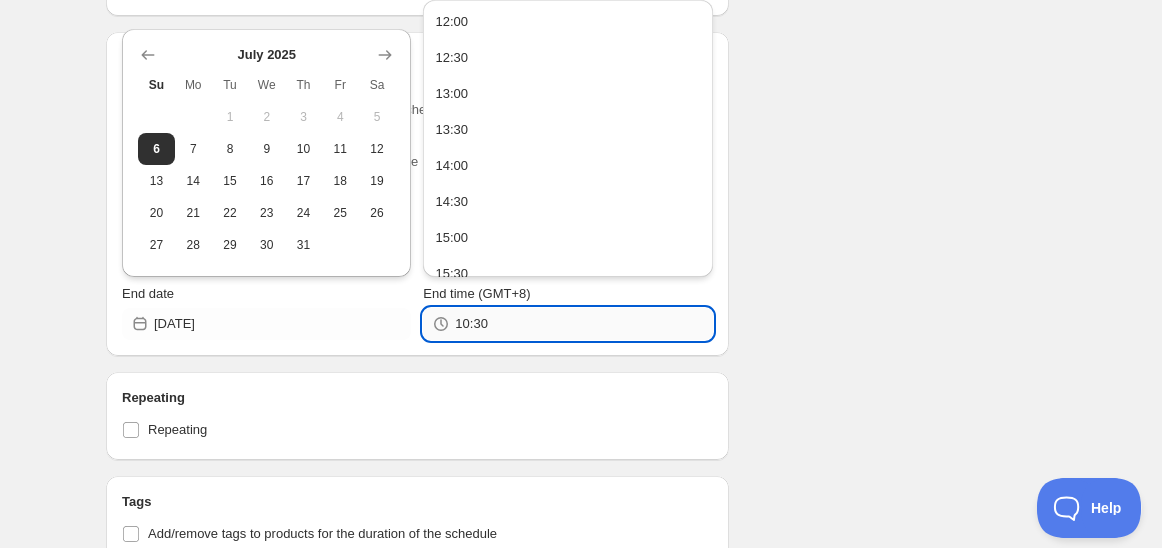 click on "10:30" at bounding box center (583, 324) 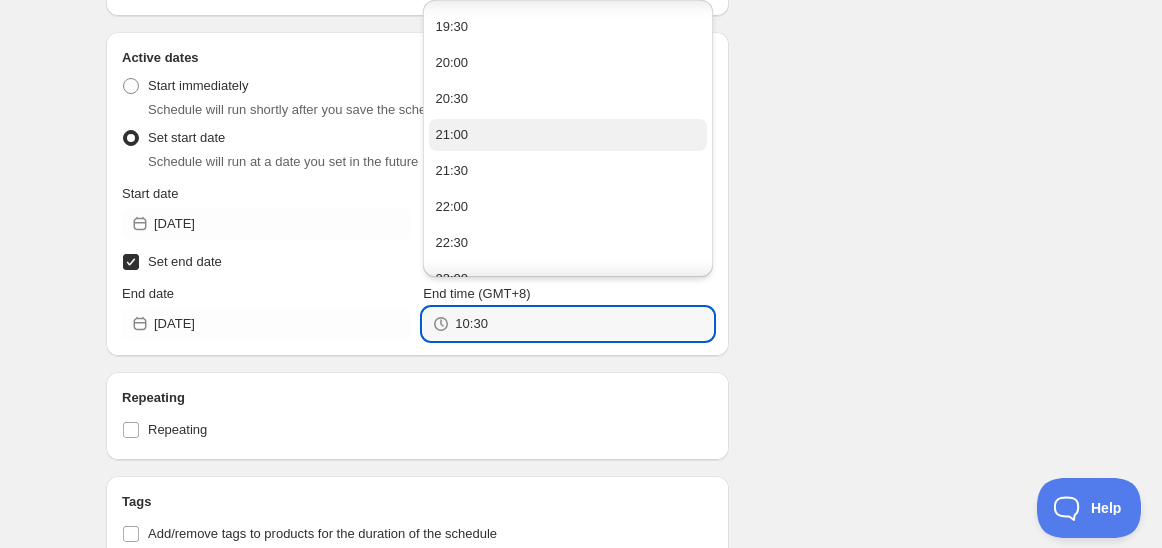 scroll, scrollTop: 555, scrollLeft: 0, axis: vertical 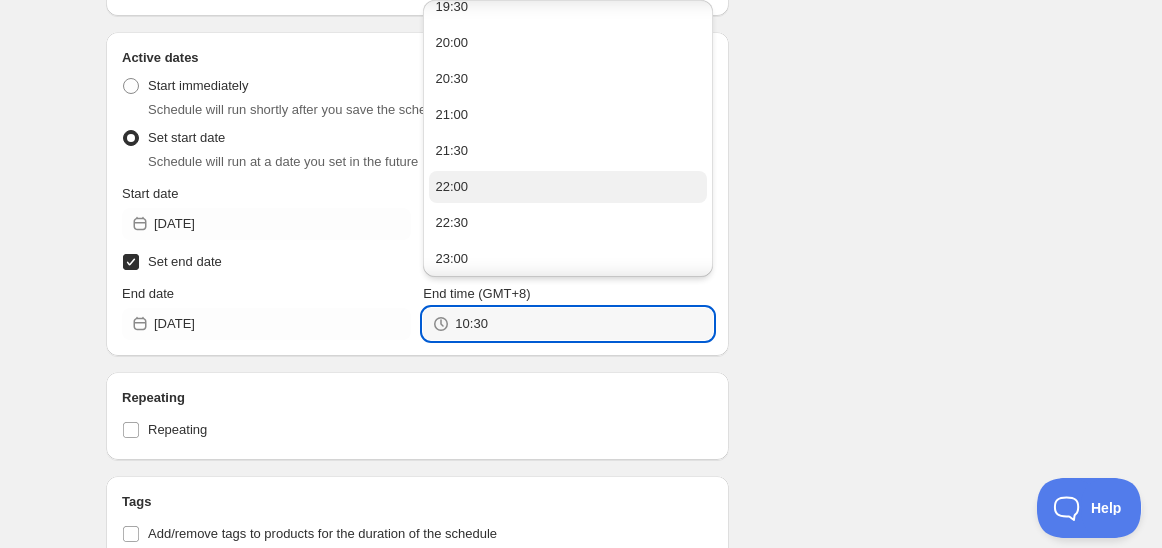 click on "22:00" at bounding box center (567, 187) 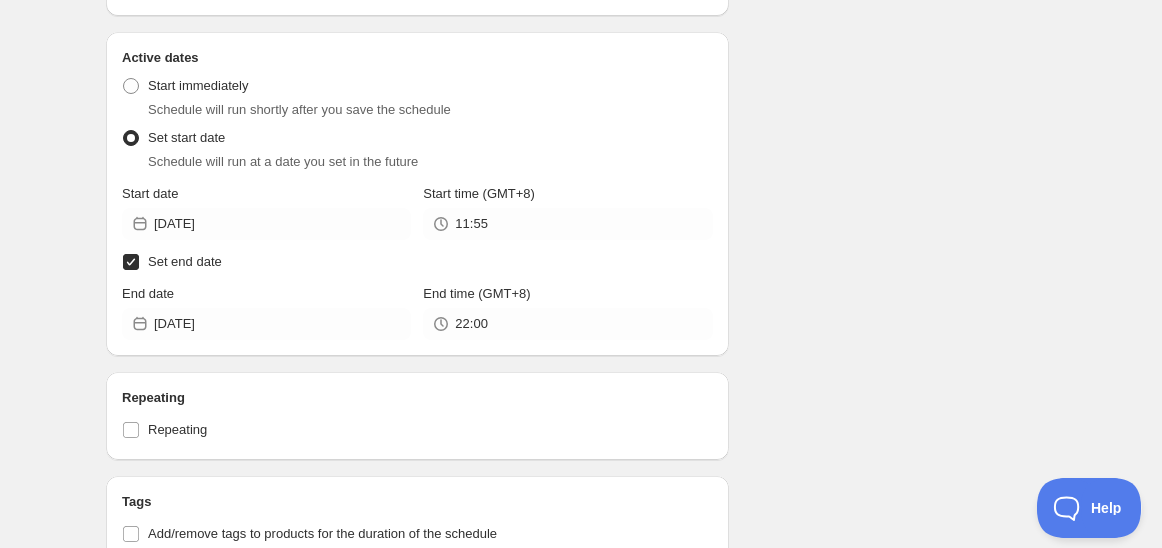 click on "Schedule name Schedule for C7Hii25 Your customers won't see this Action Action Publish product(s) Products will be published on the start date Unpublish product(s) Products will be unpublished on the start date Product selection Entity type Specific products Specific collections Specific tags Specific vendors Browse Jute Bag | 2pcs ( 1  of   1  variants selected) Info Draft Reversible Tote Bag | 2pcs ( 1  of   1  variants selected) Info Draft Silicon Bag Xtra Large | 3pcs | 2.9L ( 1  of   1  variants selected) Info Draft Sling Bag | 2pcs ( 1  of   1  variants selected) Info Draft Sling The Lion ( 1  of   1  variants selected) Info Draft Tupperware Non-Woven Bag | 10pcs ( 1  of   1  variants selected) Info Draft Tupperware Non-Woven Bag | 10pcs ( 1  of   1  variants selected) Info Draft Active dates Active Date Type Start immediately Schedule will run shortly after you save the schedule Set start date Schedule will run at a date you set in the future Start date 2025-07-06 Start time (GMT+8) 11:55 Set end date" at bounding box center (573, 88) 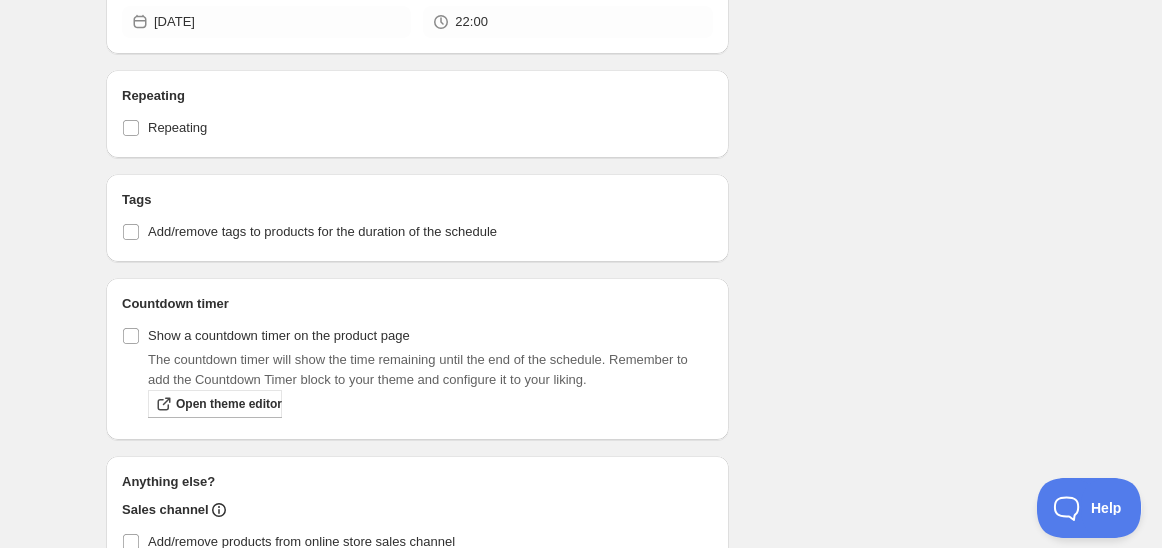 scroll, scrollTop: 1333, scrollLeft: 0, axis: vertical 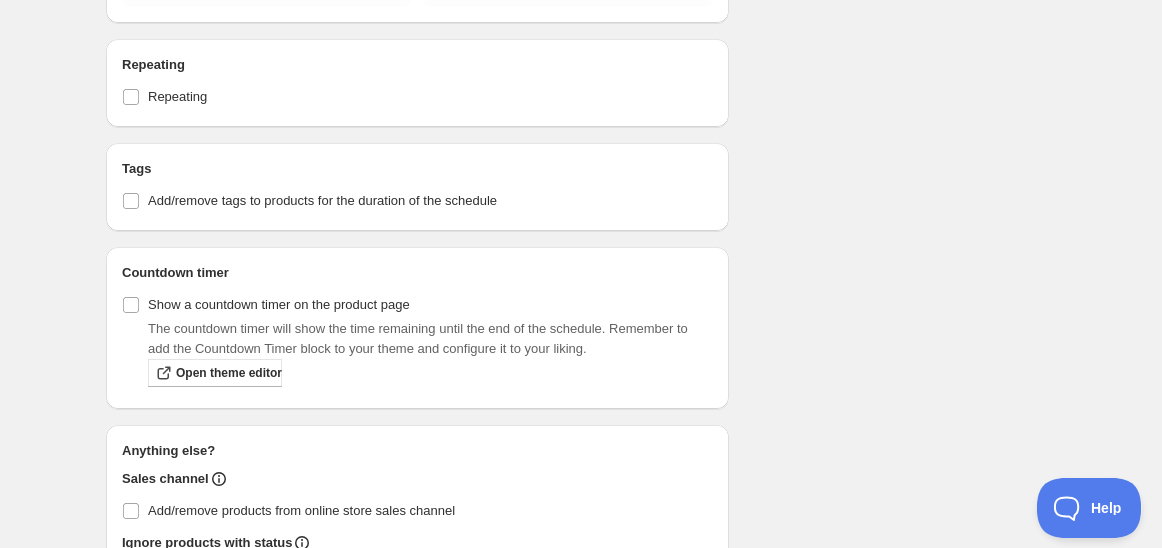 click on "Tags Add/remove tags to products for the duration of the schedule" at bounding box center [417, 187] 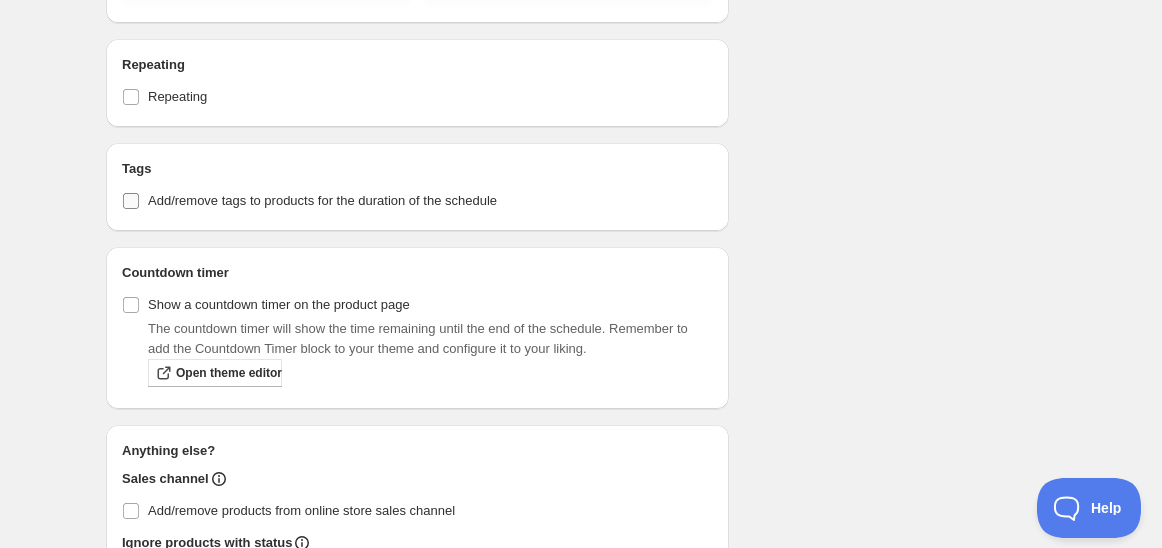 click on "Add/remove tags to products for the duration of the schedule" at bounding box center [322, 200] 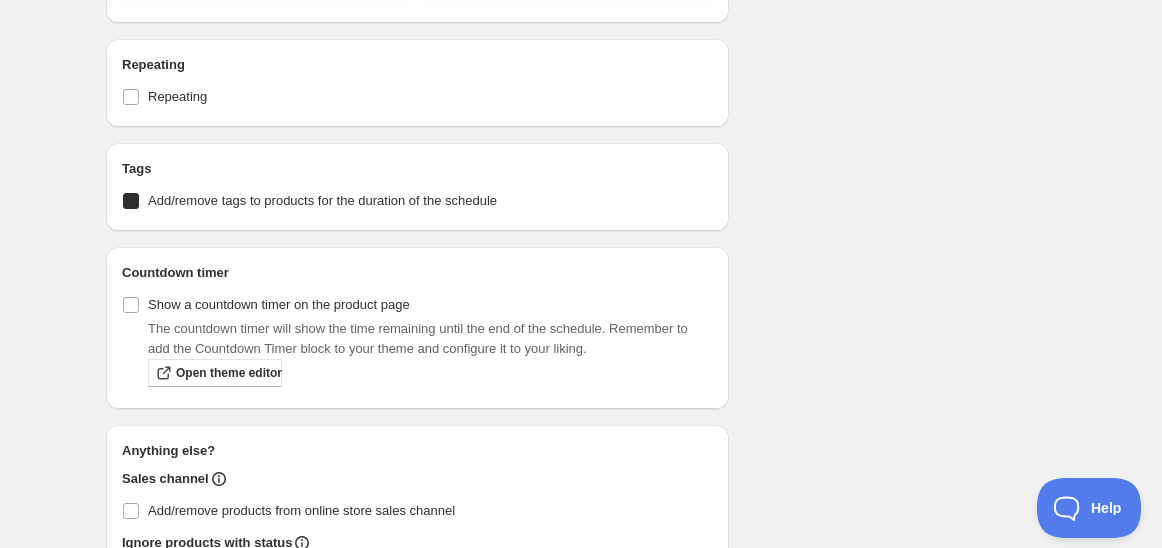 checkbox on "true" 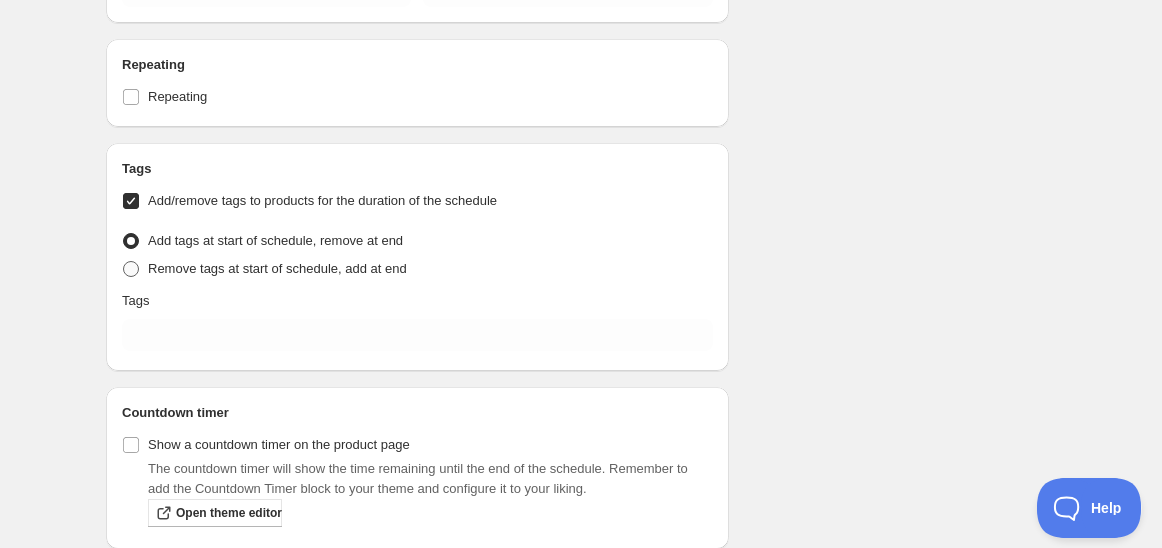 click on "Remove tags at start of schedule, add at end" at bounding box center (277, 268) 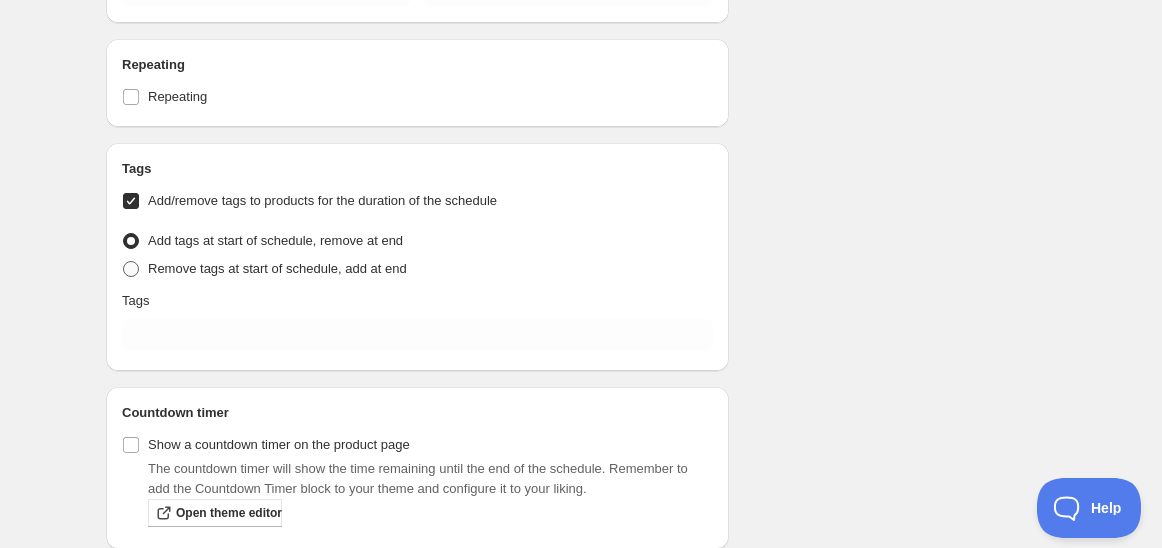 radio on "true" 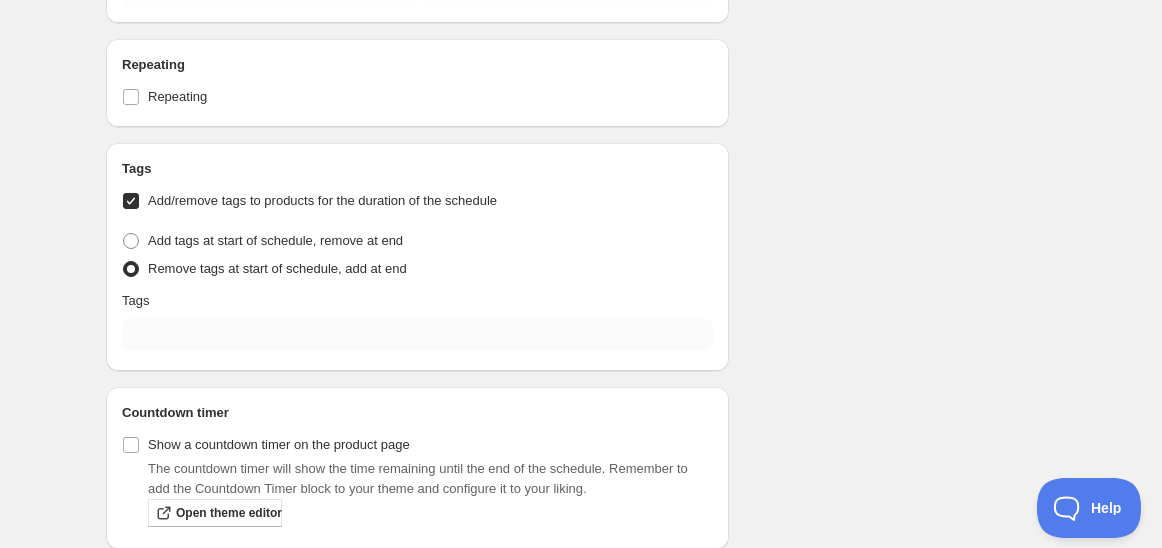 click on "Tags Add/remove tags to products for the duration of the schedule Tag type Add tags at start of schedule, remove at end Remove tags at start of schedule, add at end Tags" at bounding box center [417, 257] 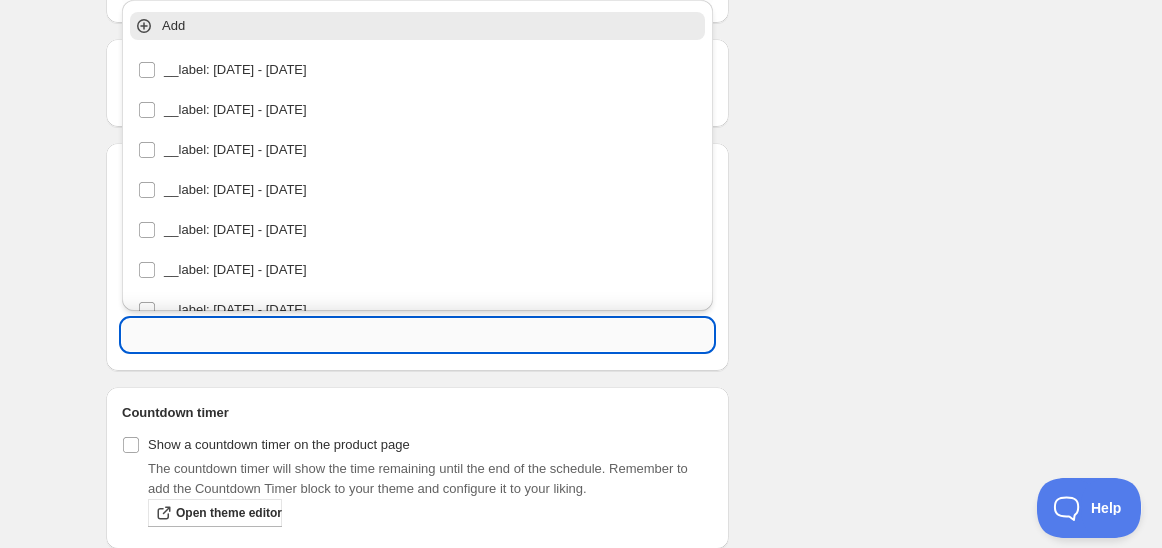 click at bounding box center [417, 335] 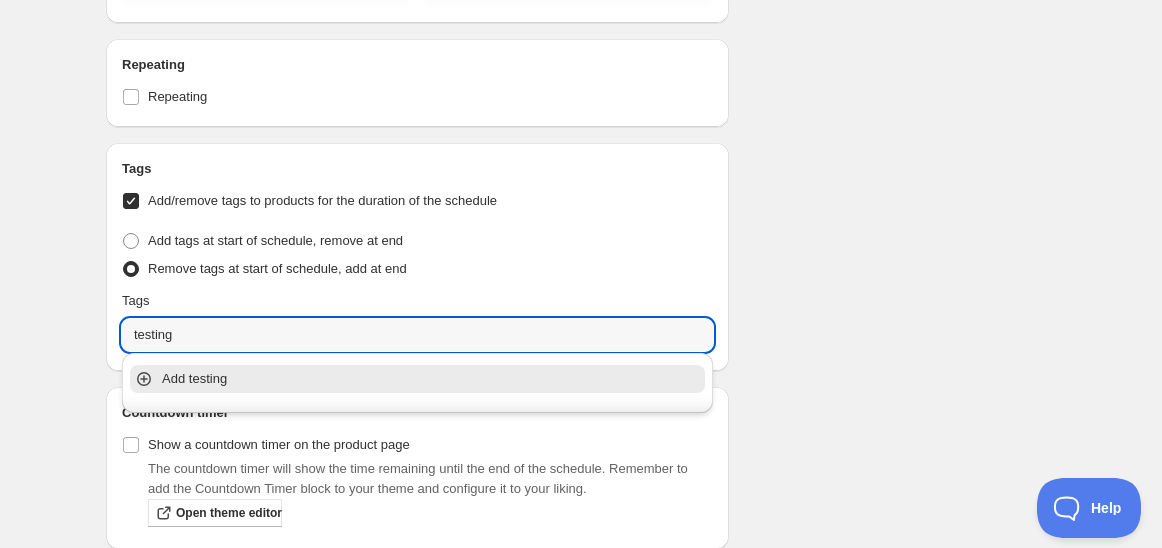 click on "Add testing" at bounding box center (431, 379) 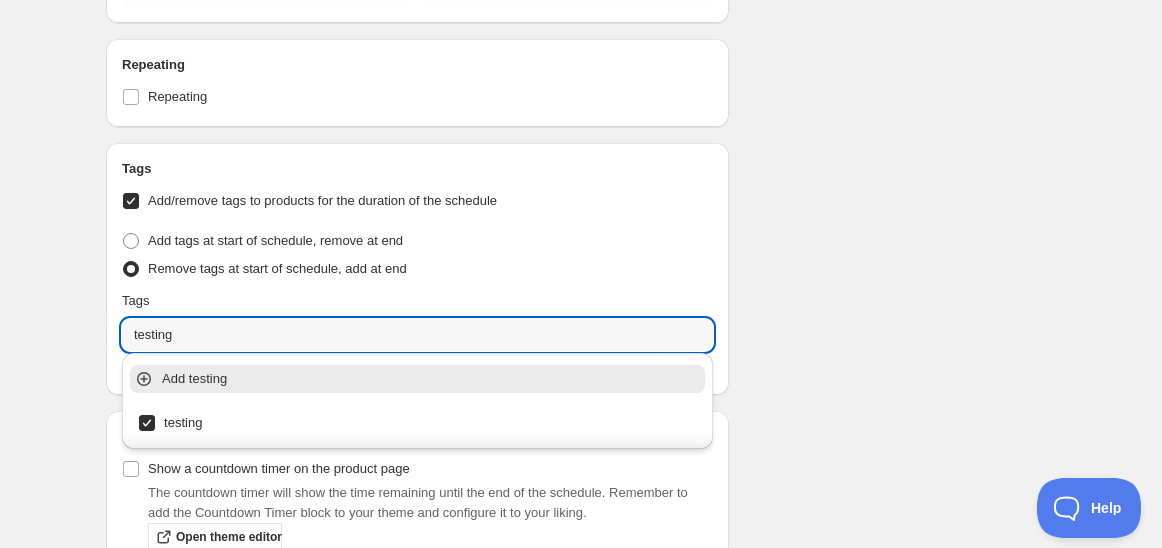 type on "testing" 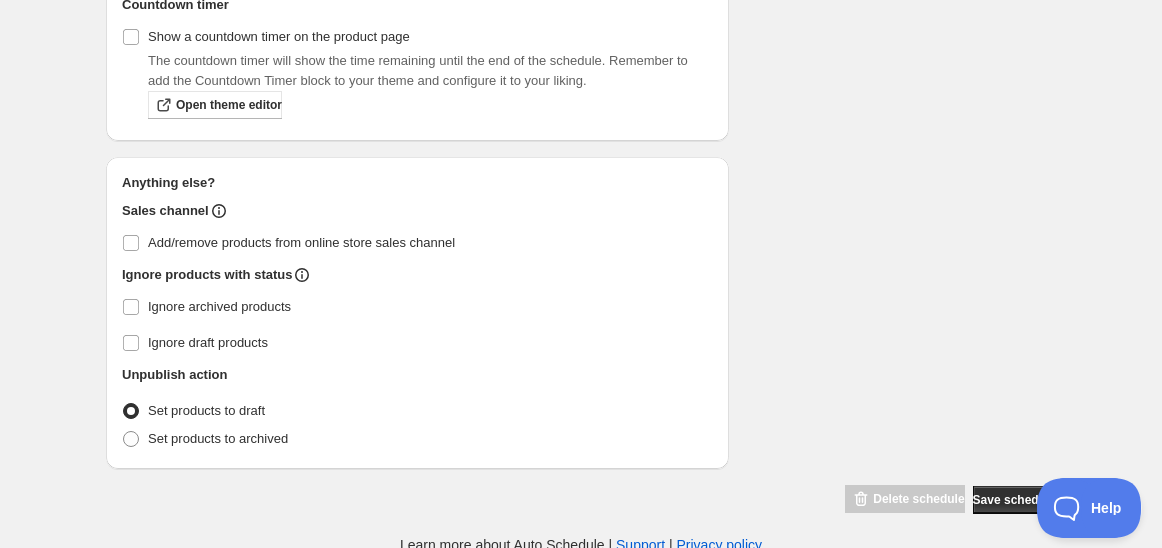 scroll, scrollTop: 1766, scrollLeft: 0, axis: vertical 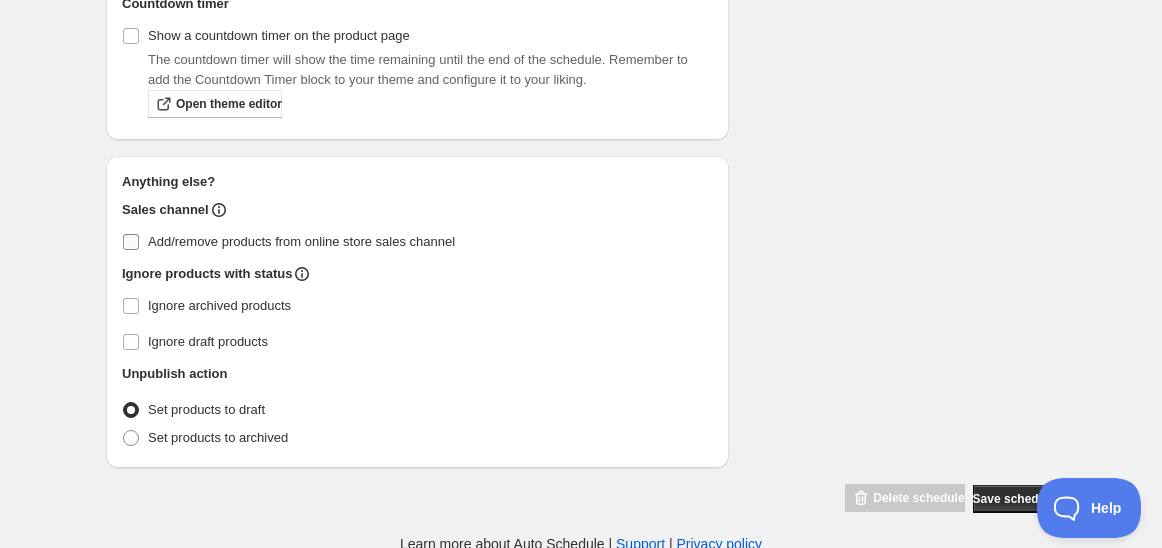 click on "Add/remove products from online store sales channel" at bounding box center [301, 241] 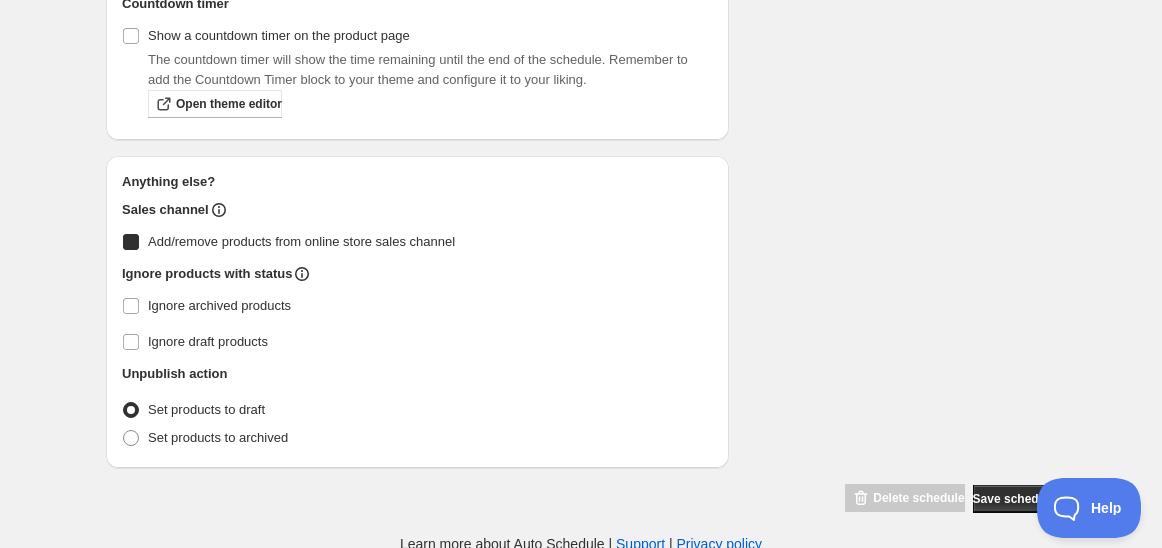 checkbox on "true" 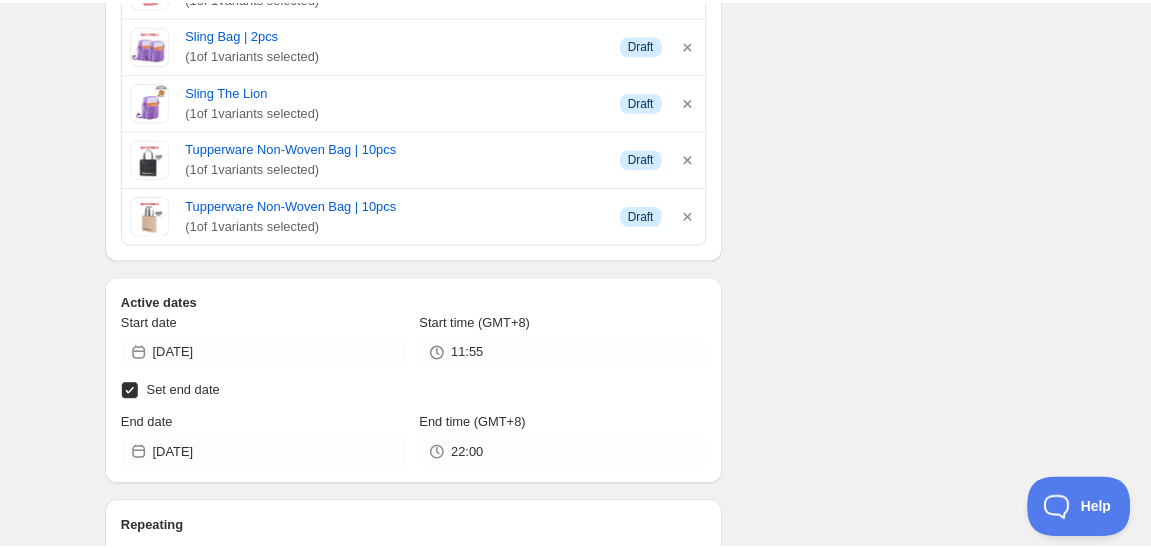 scroll, scrollTop: 650, scrollLeft: 0, axis: vertical 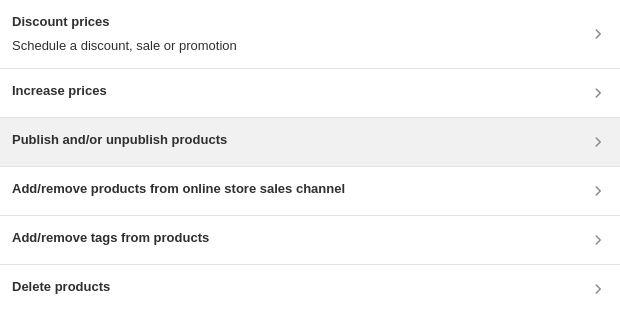 click on "Publish and/or unpublish products" at bounding box center (310, 142) 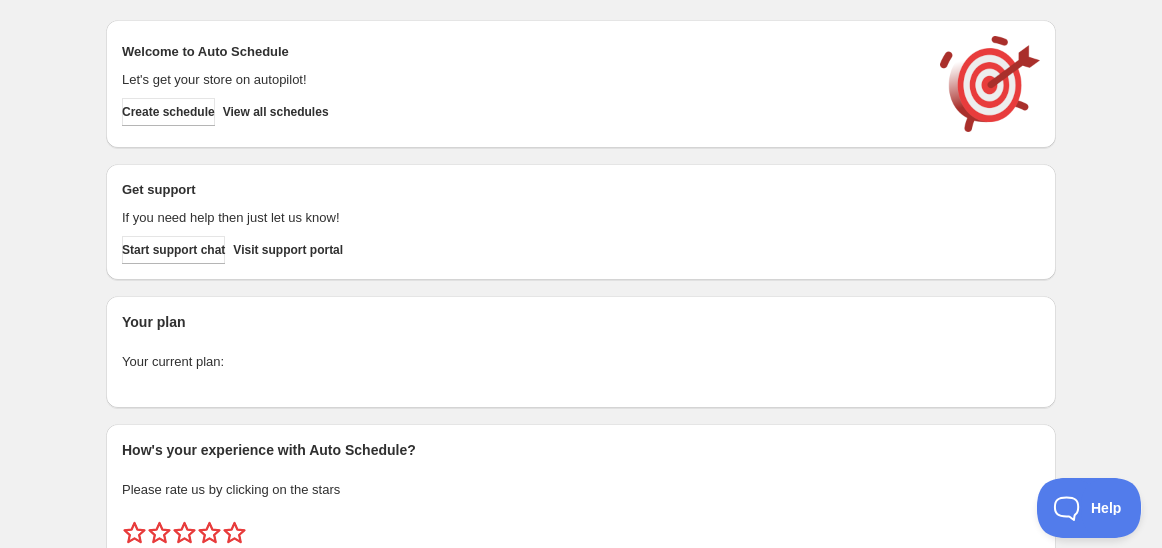 scroll, scrollTop: 0, scrollLeft: 0, axis: both 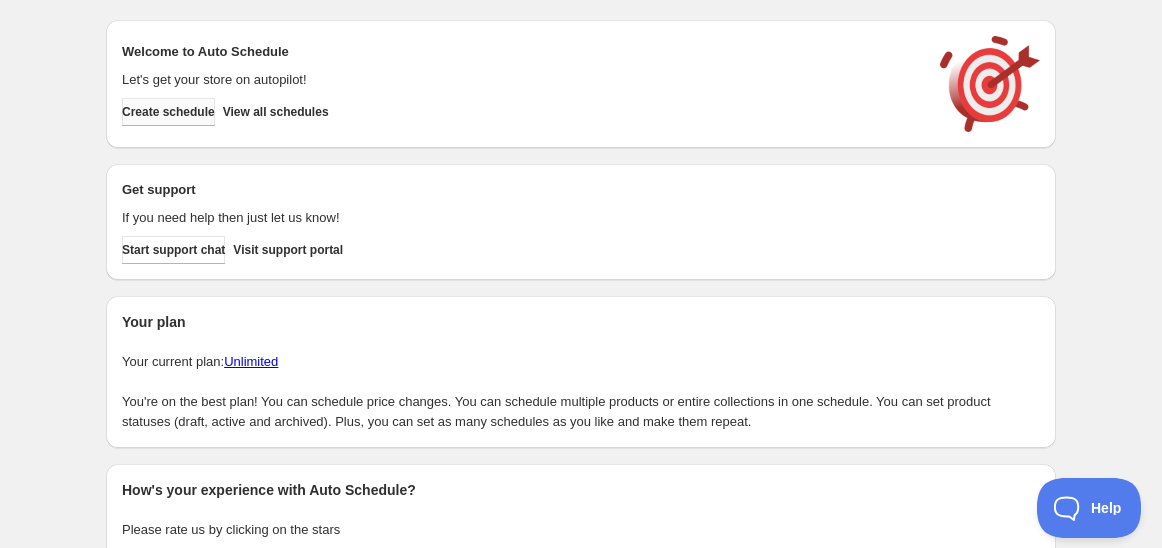 click on "Create schedule" at bounding box center [168, 112] 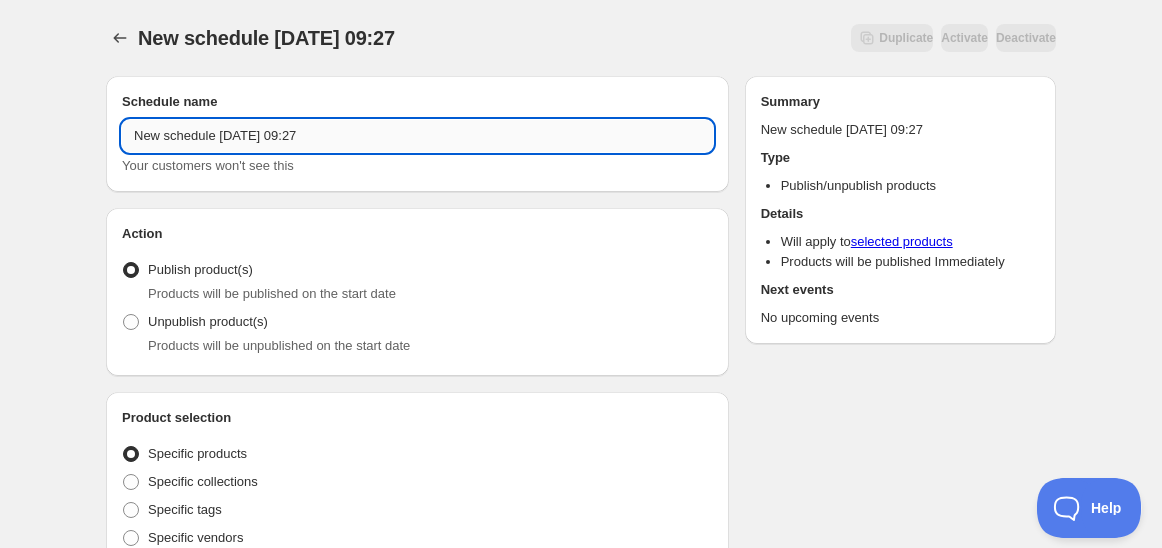 click on "New schedule [DATE] 09:27" at bounding box center (417, 136) 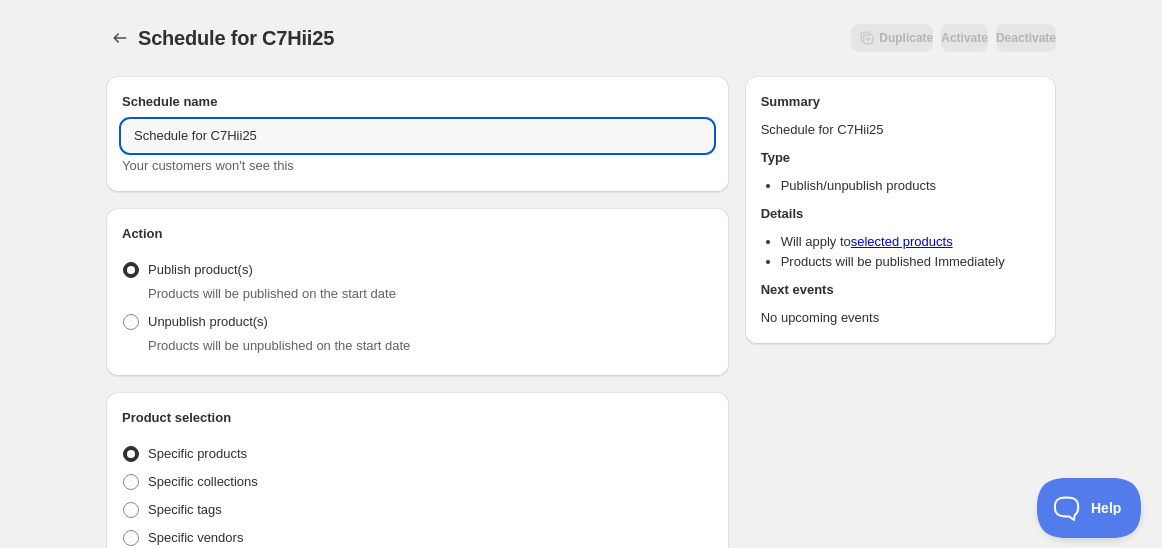 type on "Schedule for C7Hii25" 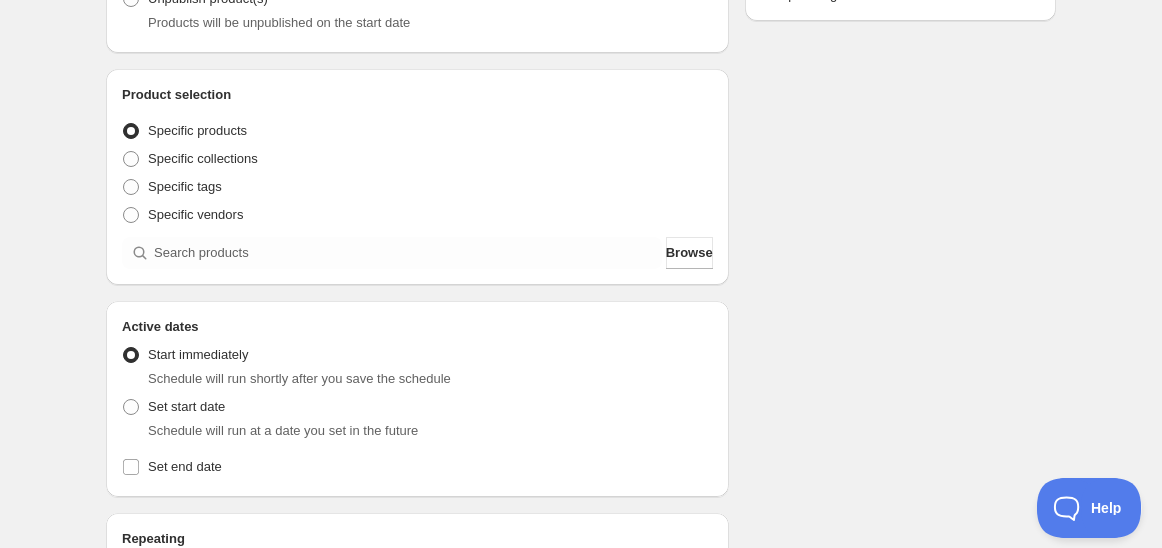 scroll, scrollTop: 333, scrollLeft: 0, axis: vertical 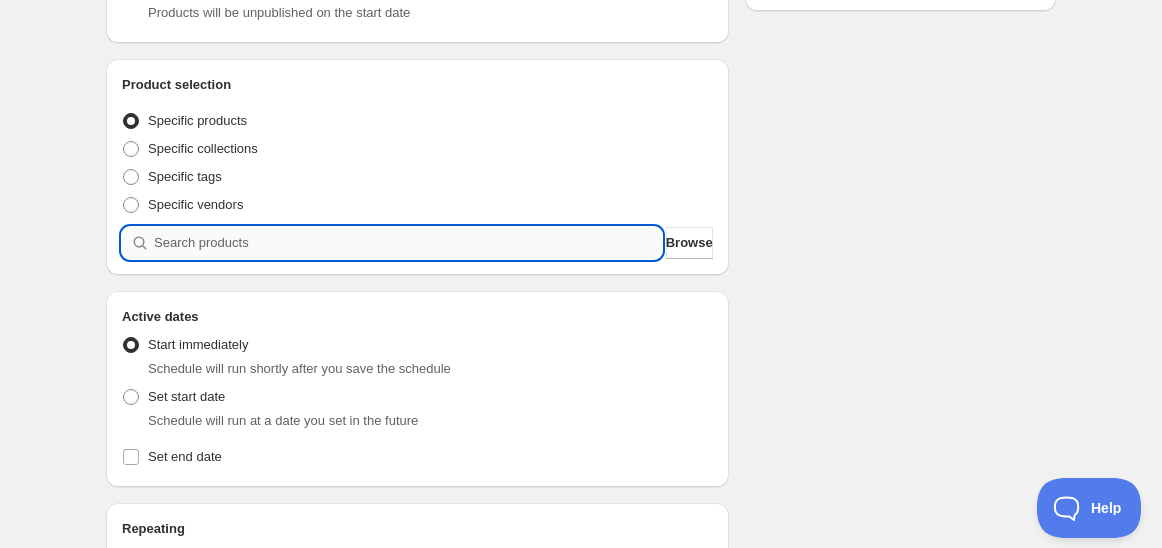 click at bounding box center (408, 243) 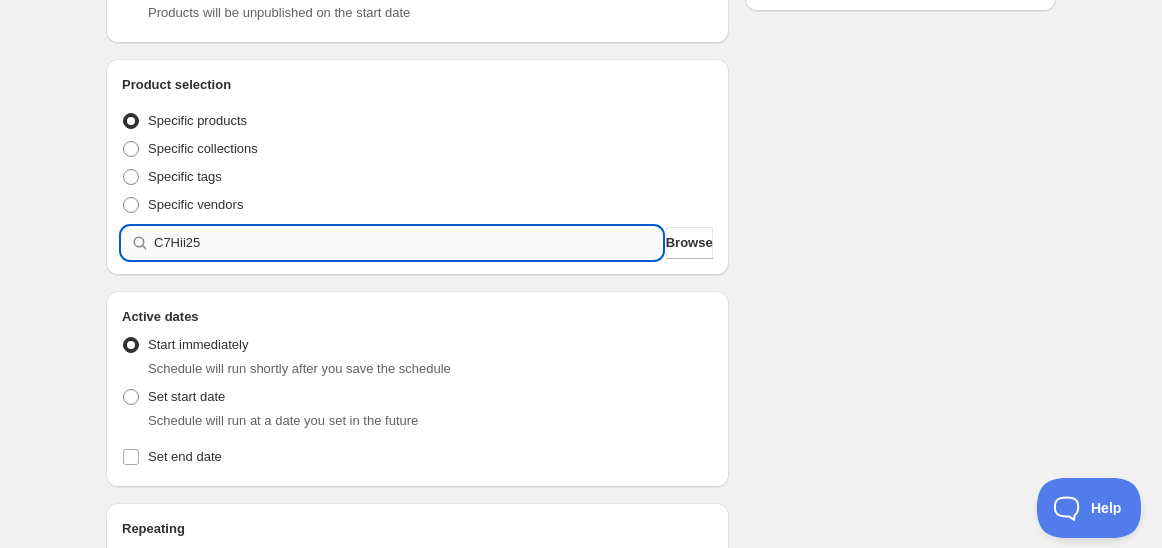 type 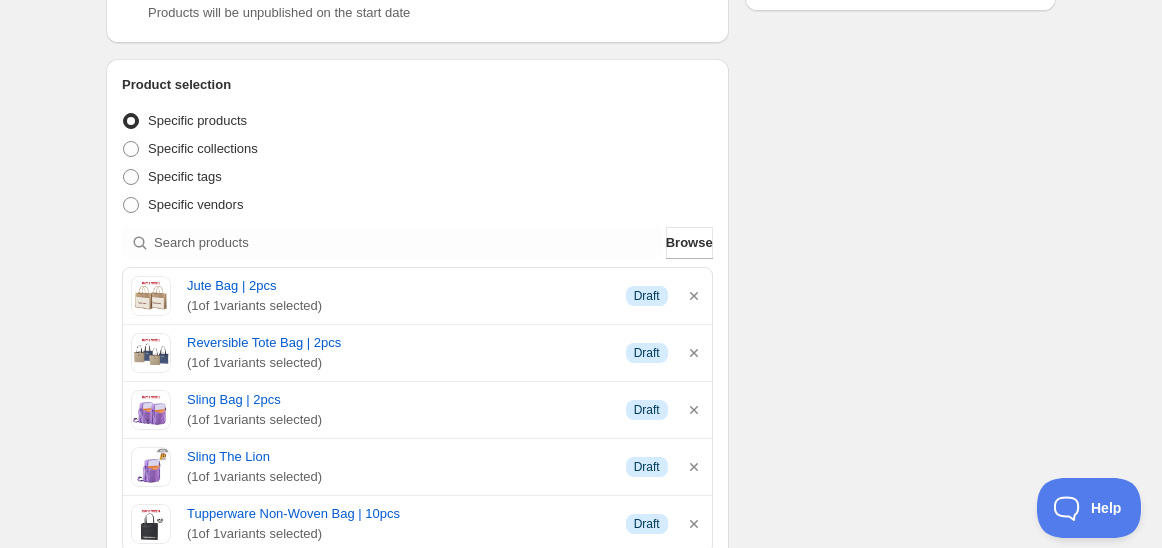 click on "Schedule name Schedule for C7Hii25 Your customers won't see this Action Action Publish product(s) Products will be published on the start date Unpublish product(s) Products will be unpublished on the start date Product selection Entity type Specific products Specific collections Specific tags Specific vendors Browse Jute Bag | 2pcs ( 1  of   1  variants selected) Info Draft Reversible Tote Bag | 2pcs ( 1  of   1  variants selected) Info Draft Sling Bag | 2pcs ( 1  of   1  variants selected) Info Draft Sling The Lion ( 1  of   1  variants selected) Info Draft Tupperware Non-Woven Bag | 10pcs ( 1  of   1  variants selected) Info Draft Active dates Active Date Type Start immediately Schedule will run shortly after you save the schedule Set start date Schedule will run at a date you set in the future Set end date Repeating Repeating Ok Cancel Every 1 Date range Days Weeks Months Years Days Ends Never On specific date After a number of occurances Tags Add/remove tags to products for the duration of the schedule" at bounding box center [573, 586] 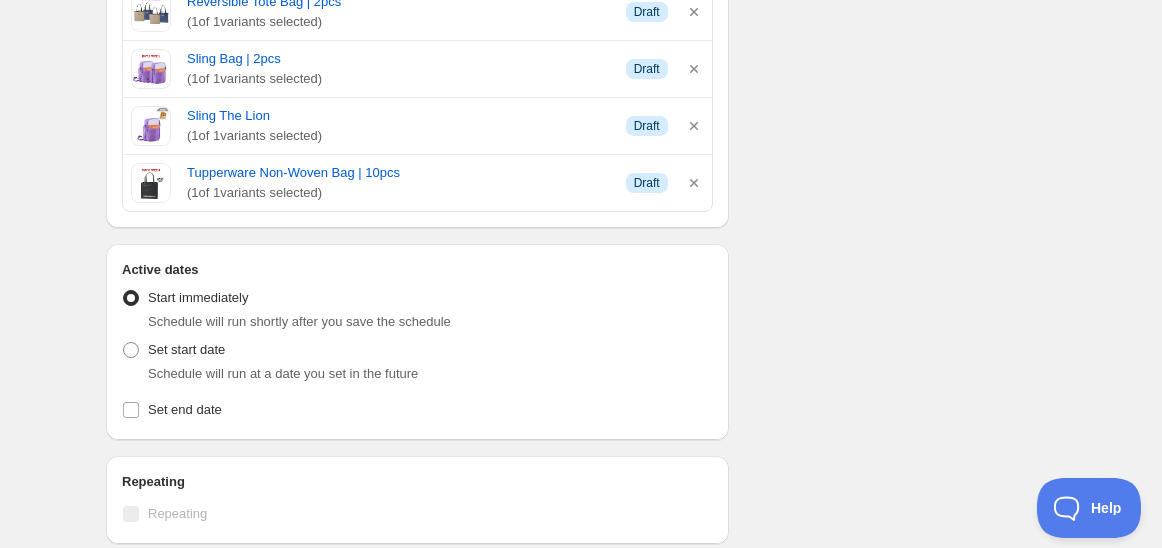 scroll, scrollTop: 777, scrollLeft: 0, axis: vertical 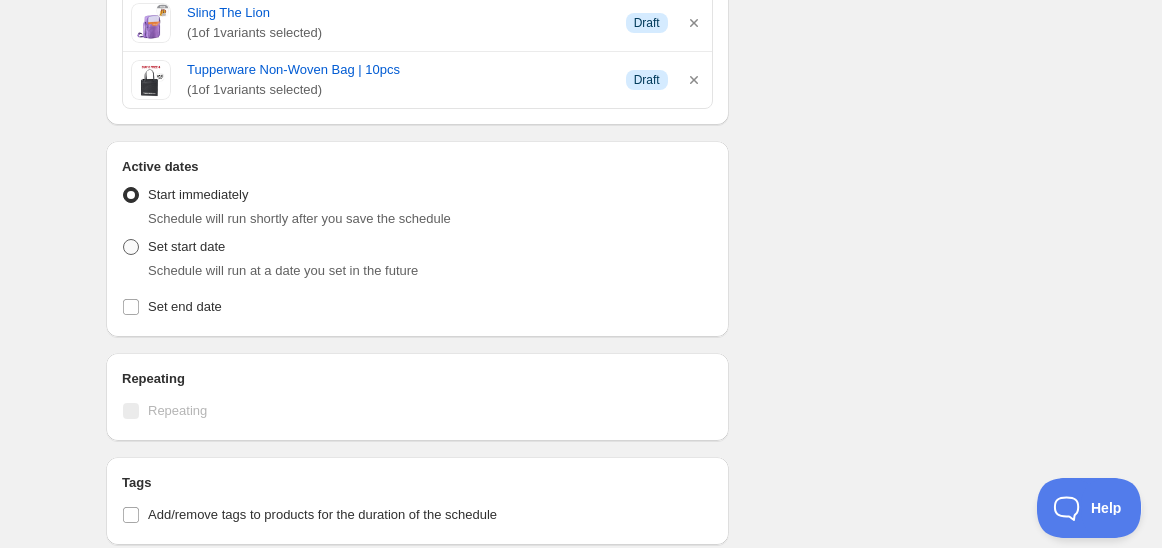 click on "Set start date" at bounding box center (186, 246) 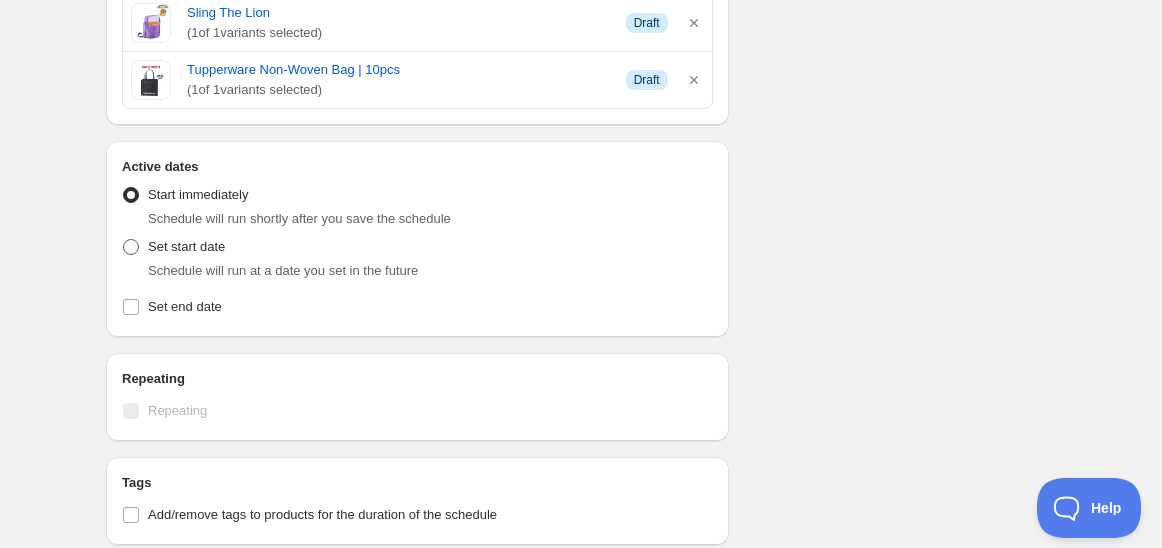 radio on "true" 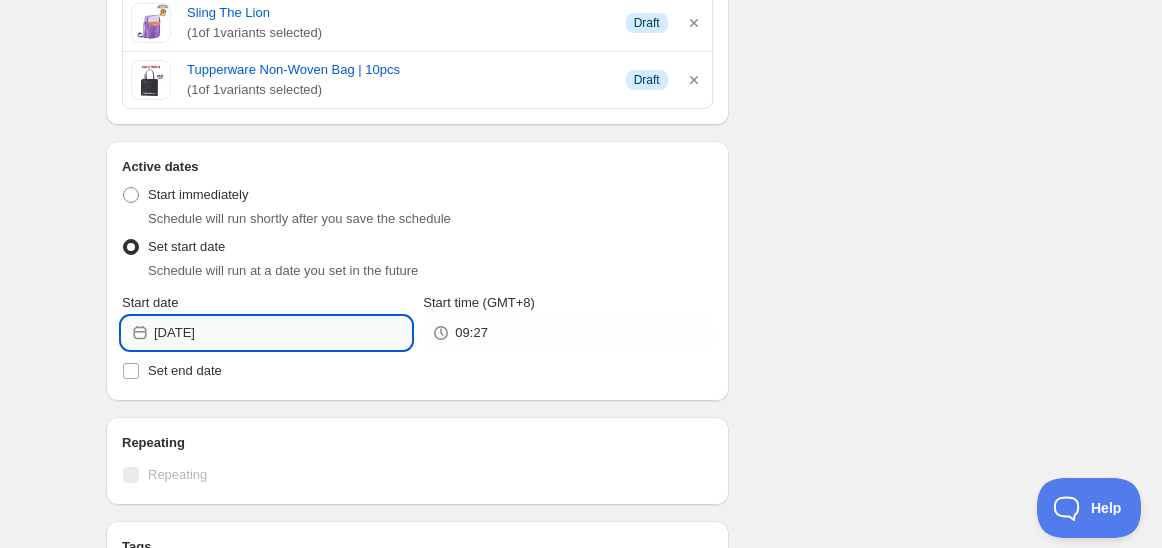 click on "[DATE]" at bounding box center [282, 333] 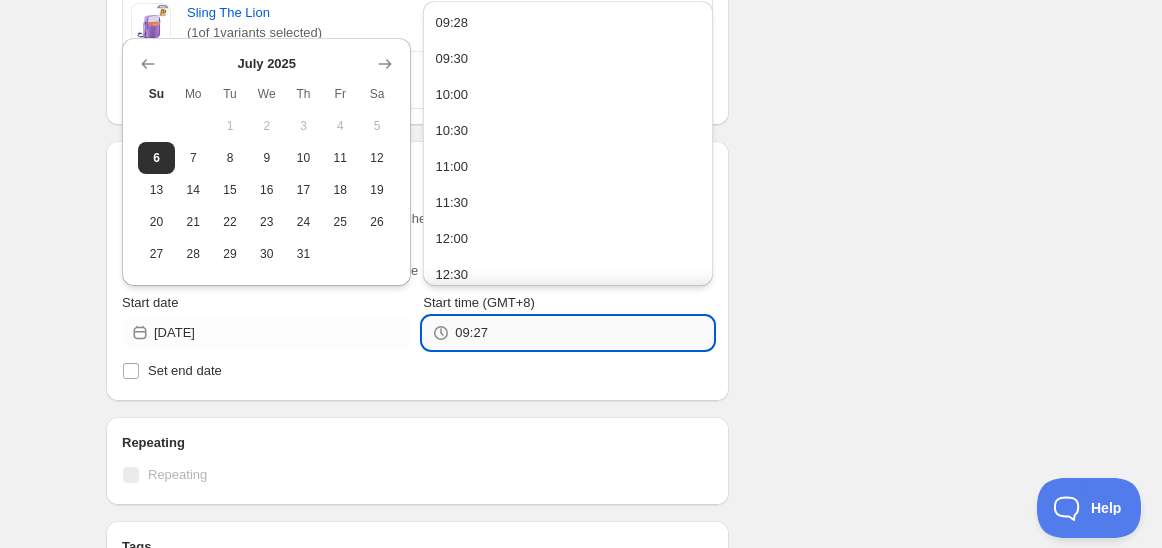 click on "09:27" at bounding box center (583, 333) 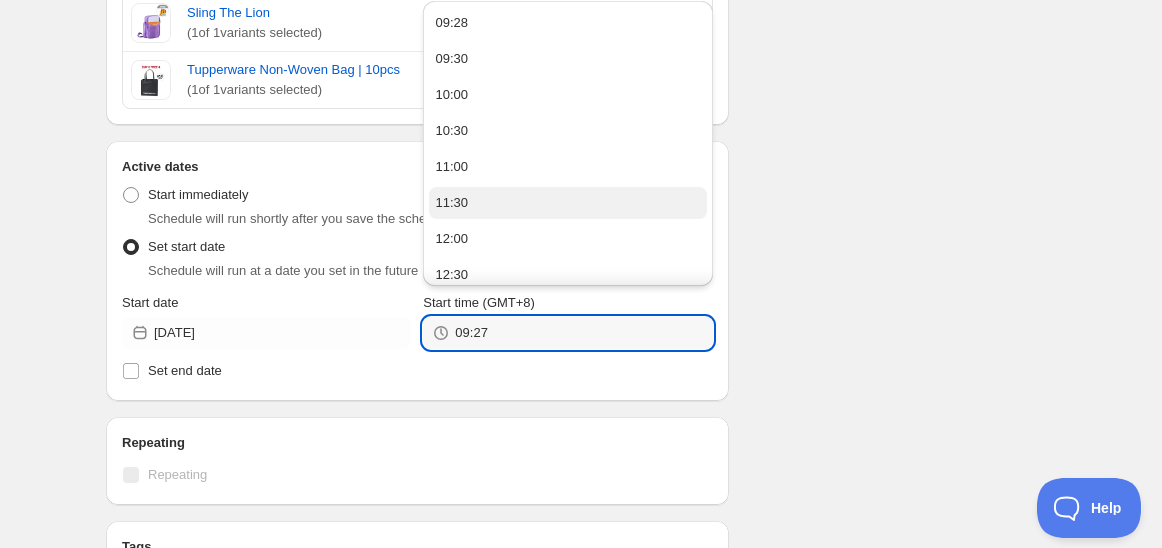 click on "11:30" at bounding box center [567, 203] 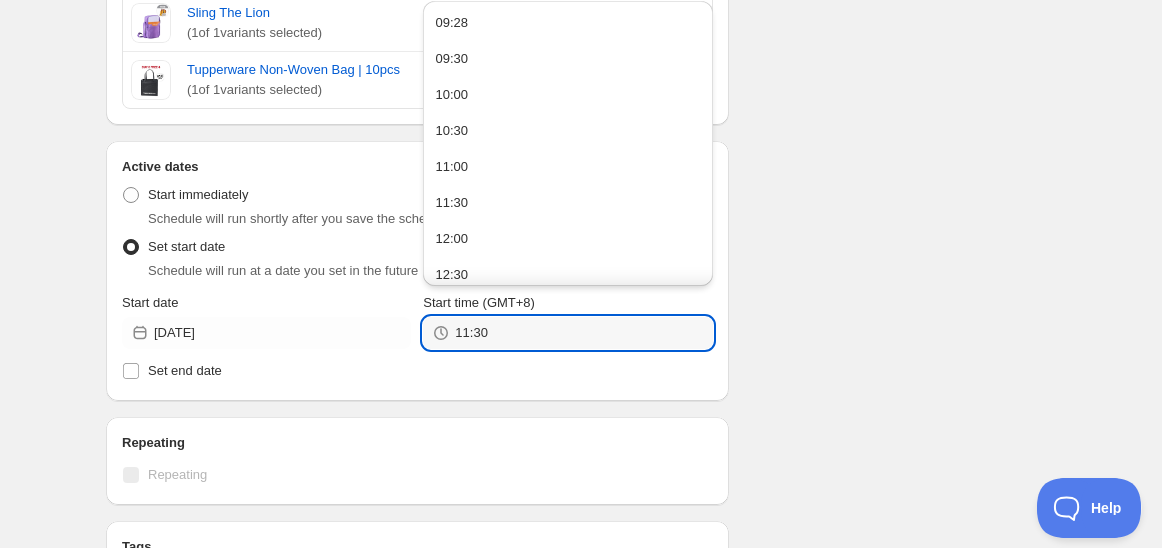 drag, startPoint x: 473, startPoint y: 325, endPoint x: 513, endPoint y: 347, distance: 45.65085 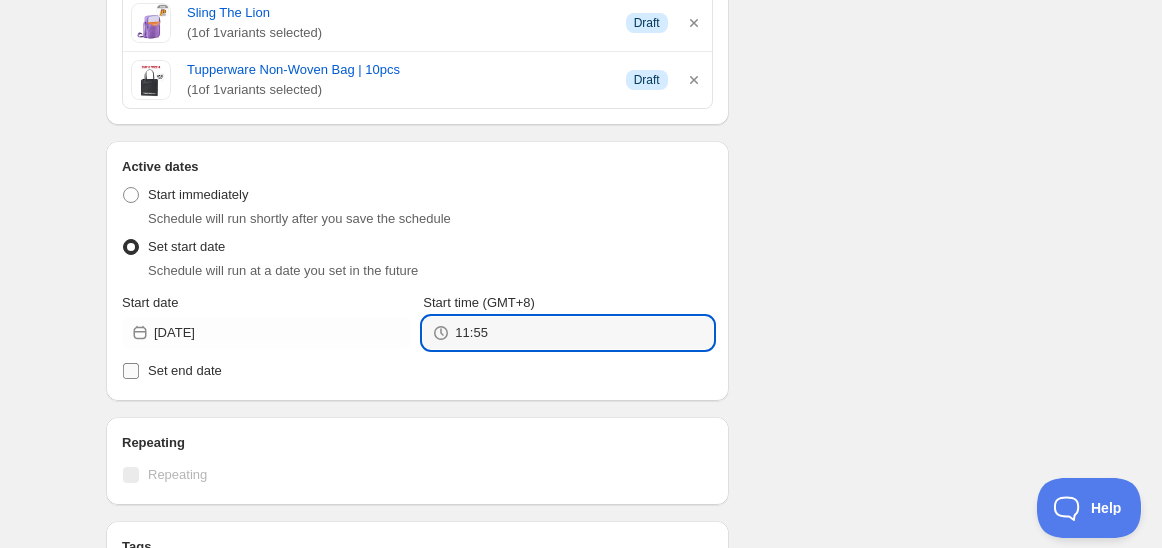 type on "11:55" 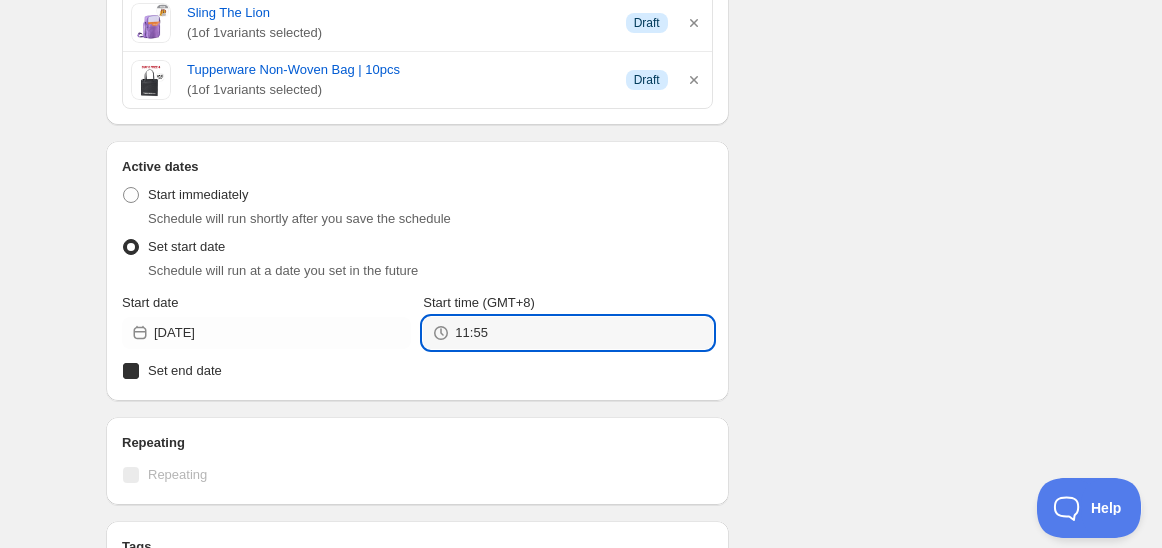 checkbox on "true" 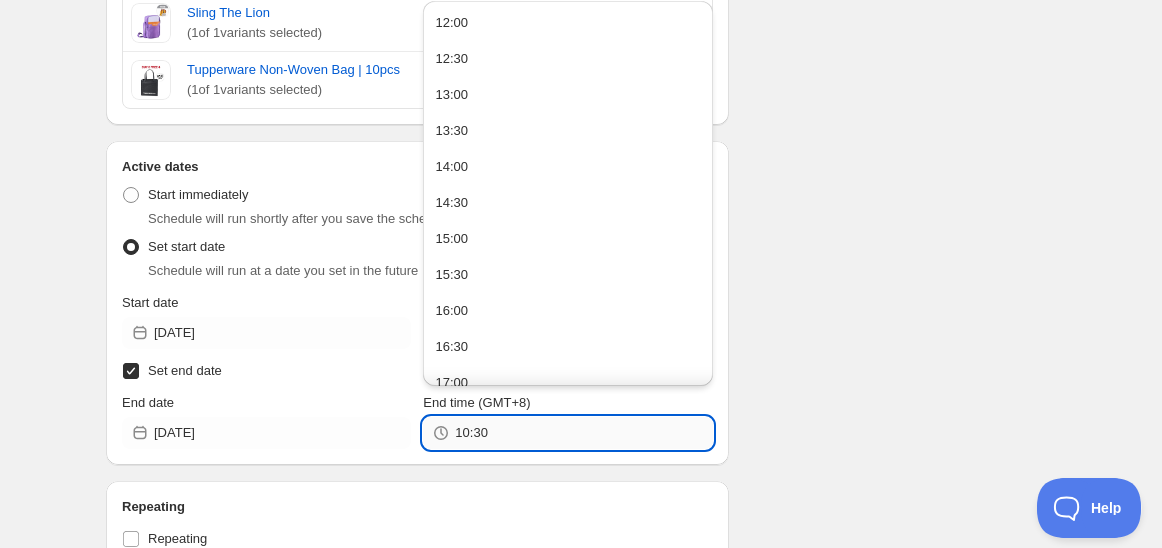 click on "10:30" at bounding box center (583, 433) 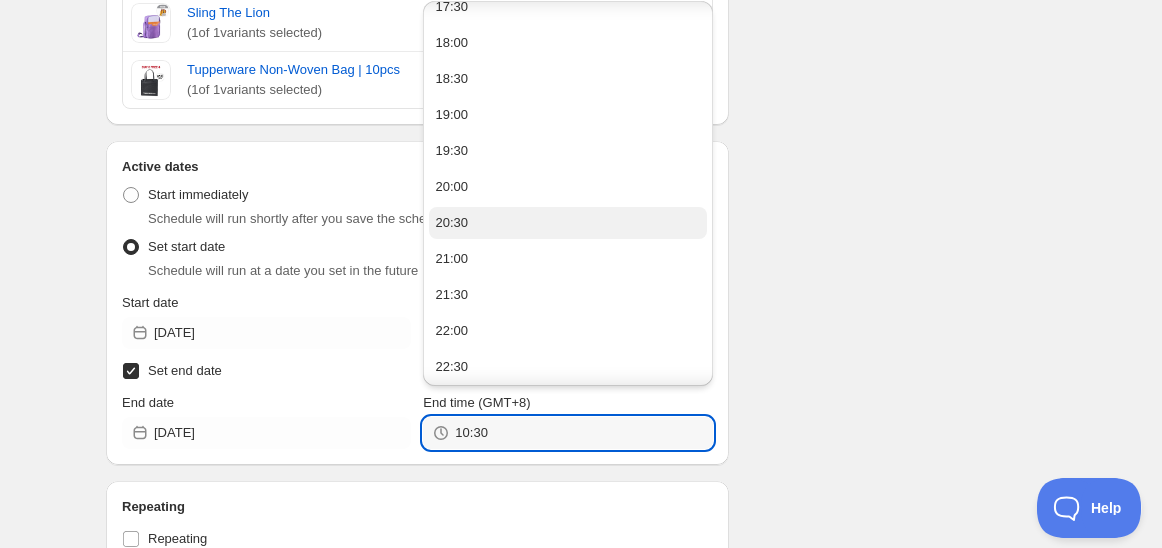 scroll, scrollTop: 486, scrollLeft: 0, axis: vertical 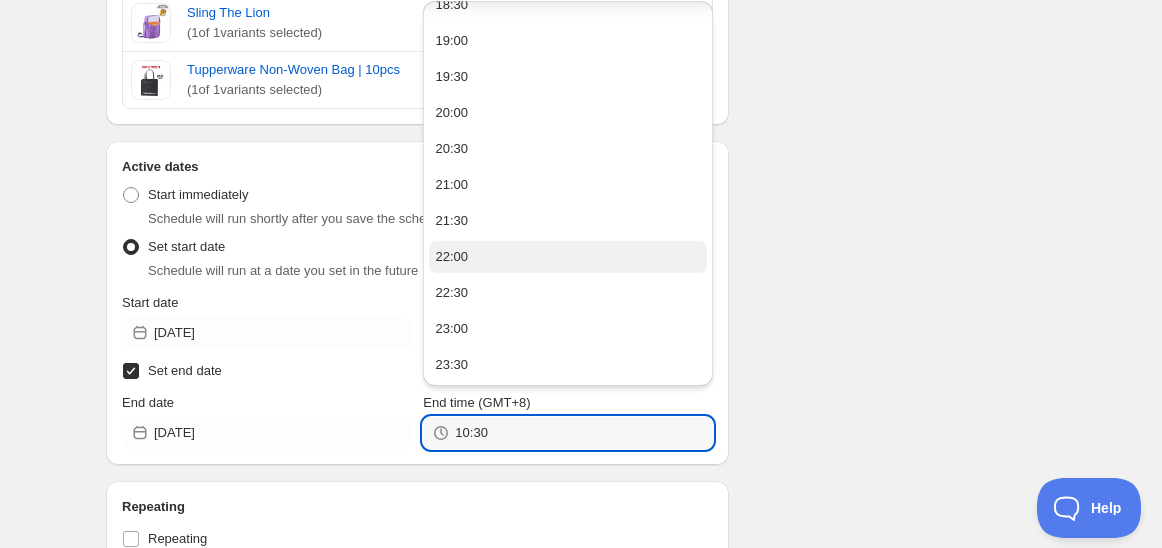 click on "22:00" at bounding box center [451, 257] 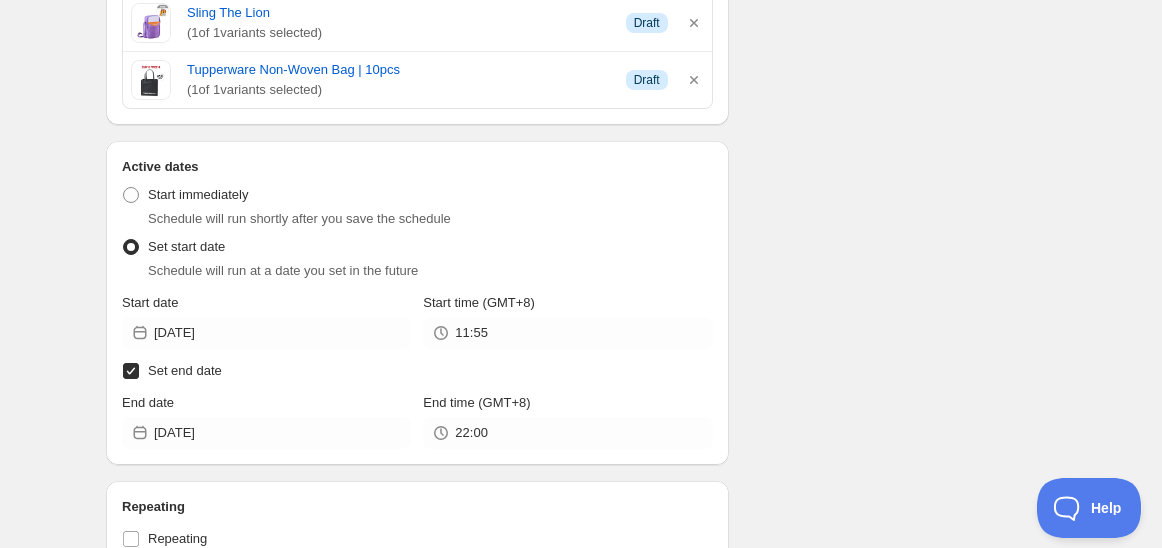 click on "Schedule name Schedule for C7Hii25 Your customers won't see this Action Action Publish product(s) Products will be published on the start date Unpublish product(s) Products will be unpublished on the start date Product selection Entity type Specific products Specific collections Specific tags Specific vendors Browse Jute Bag | 2pcs ( 1  of   1  variants selected) Info Draft Reversible Tote Bag | 2pcs ( 1  of   1  variants selected) Info Draft Sling Bag | 2pcs ( 1  of   1  variants selected) Info Draft Sling The Lion ( 1  of   1  variants selected) Info Draft Tupperware Non-Woven Bag | 10pcs ( 1  of   1  variants selected) Info Draft Active dates Active Date Type Start immediately Schedule will run shortly after you save the schedule Set start date Schedule will run at a date you set in the future Start date [DATE] Start time (GMT+8) 11:55 Set end date End date [DATE] End time (GMT+8) 22:00 Repeating Repeating Ok Cancel Every 1 Date range Days Weeks Months Years Days Ends Never On specific date Tags" at bounding box center (573, 254) 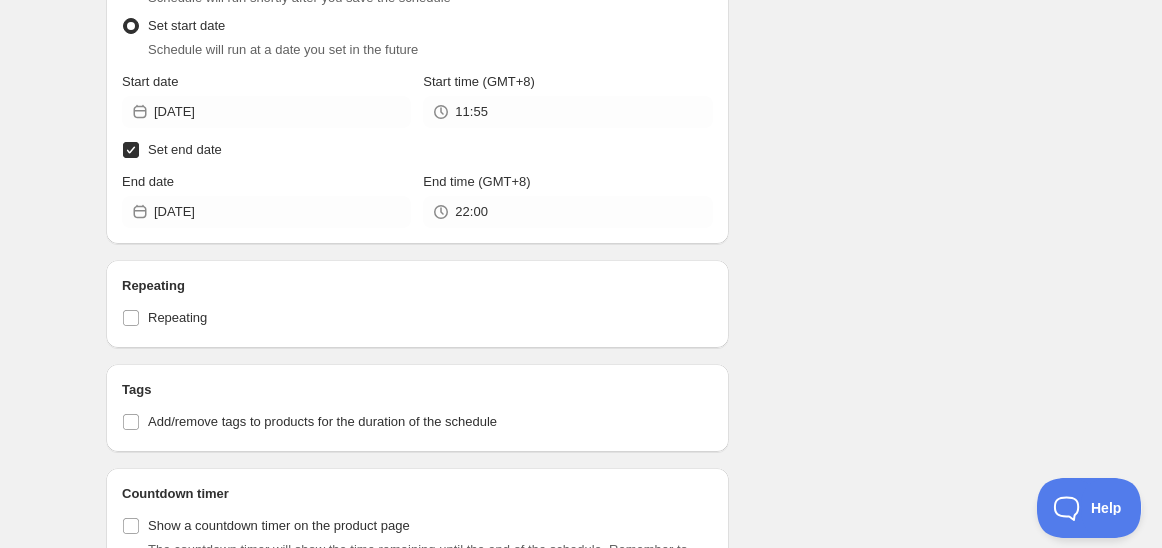 scroll, scrollTop: 1000, scrollLeft: 0, axis: vertical 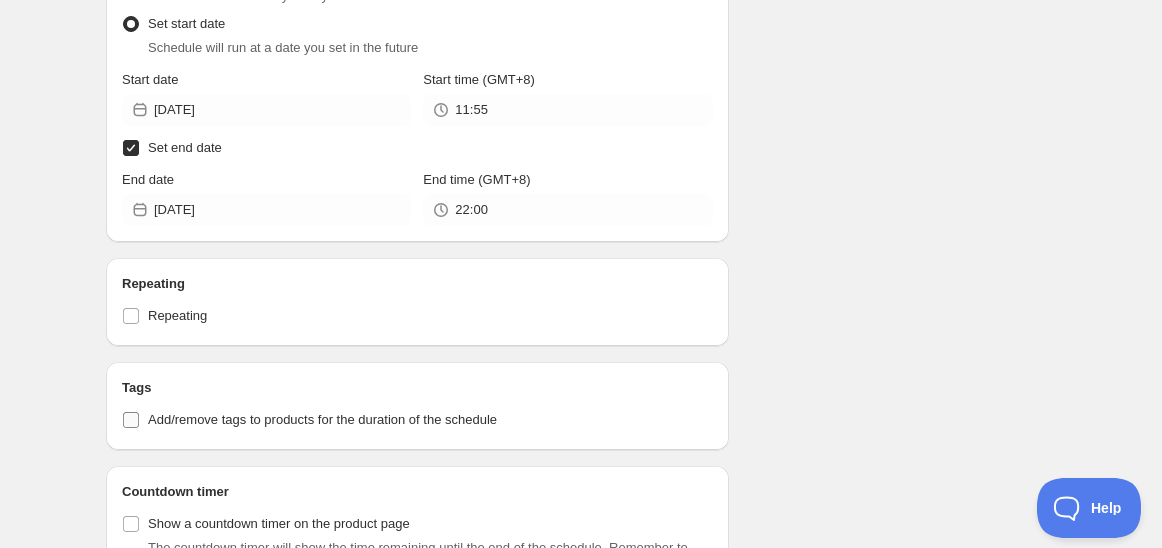 click on "Add/remove tags to products for the duration of the schedule" at bounding box center (322, 419) 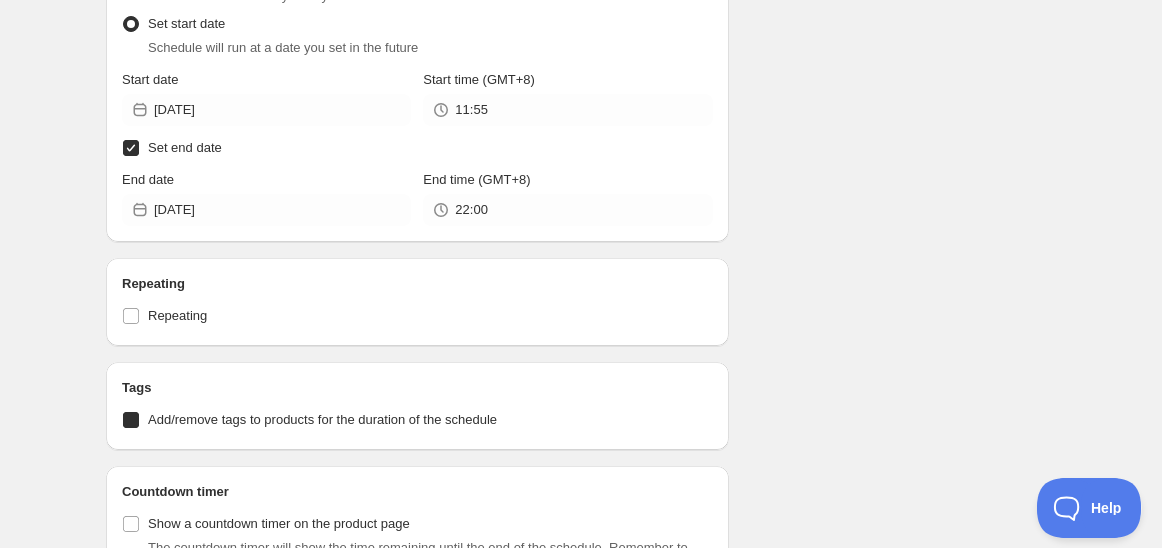 checkbox on "true" 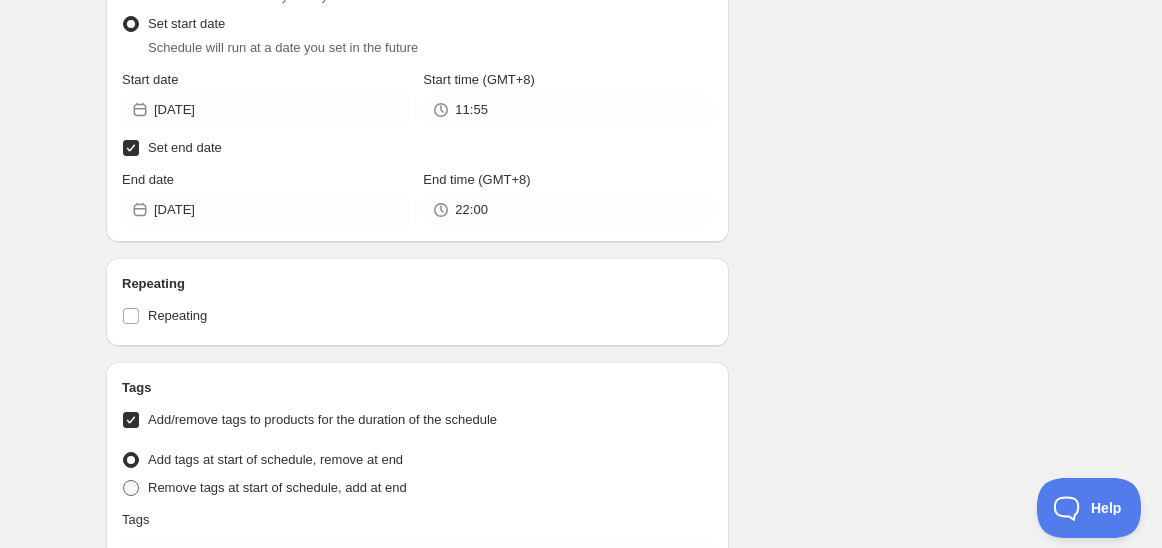 click on "Remove tags at start of schedule, add at end" at bounding box center [277, 487] 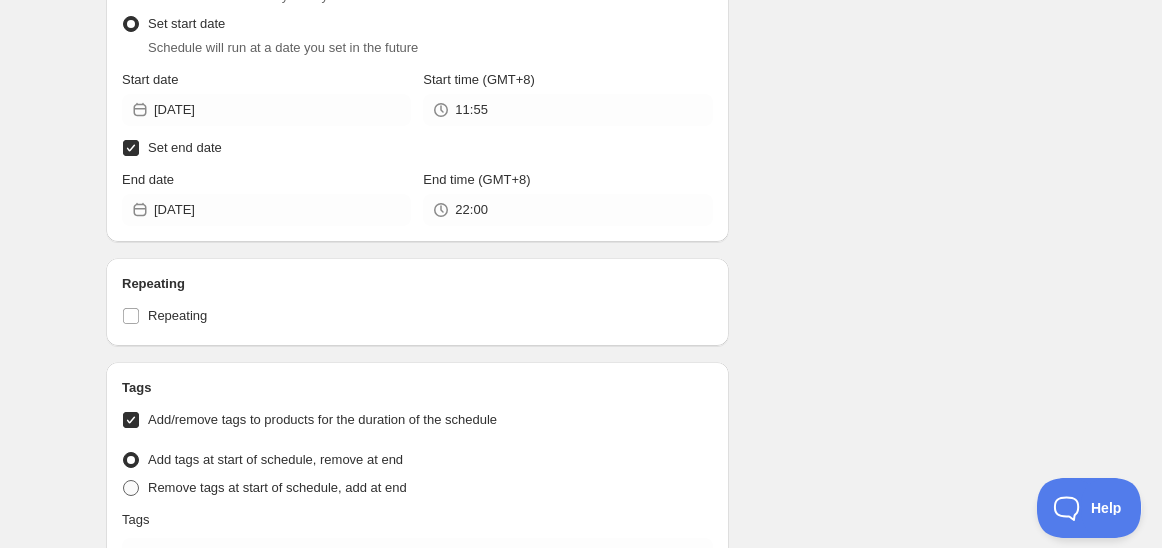 radio on "true" 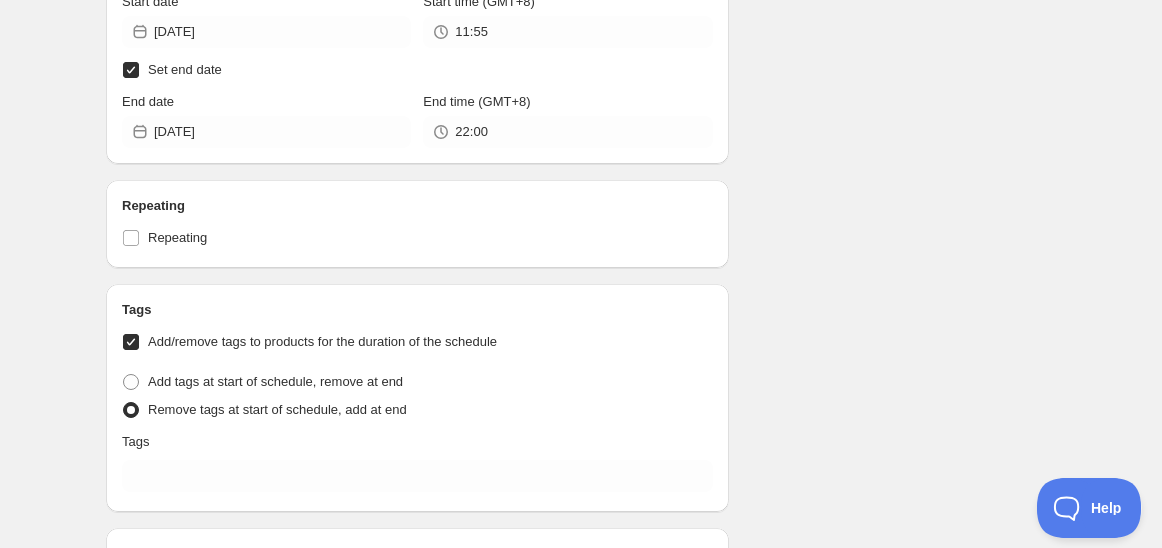 scroll, scrollTop: 1111, scrollLeft: 0, axis: vertical 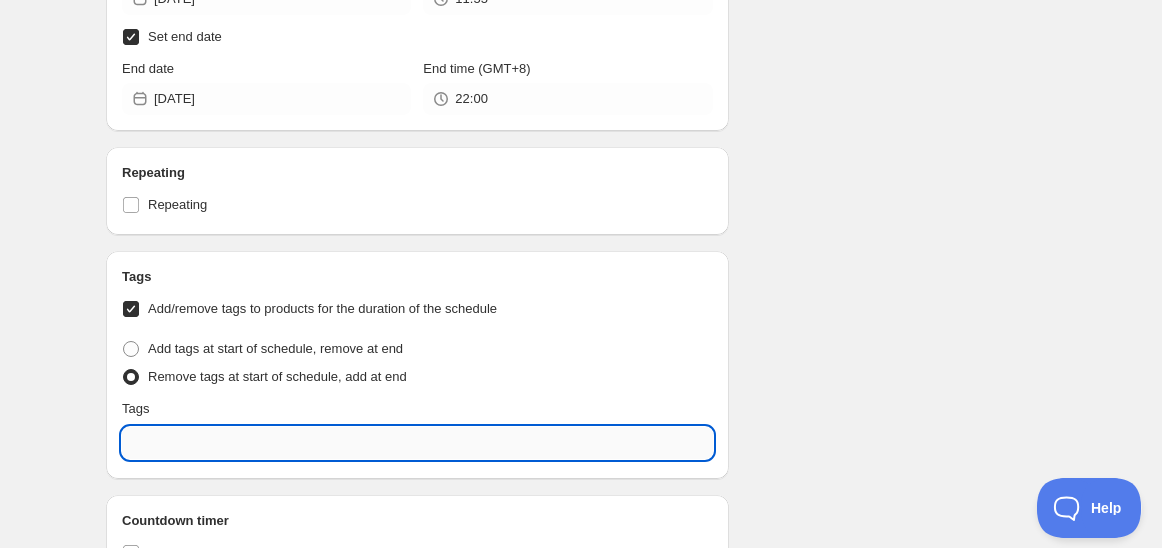 click at bounding box center [417, 443] 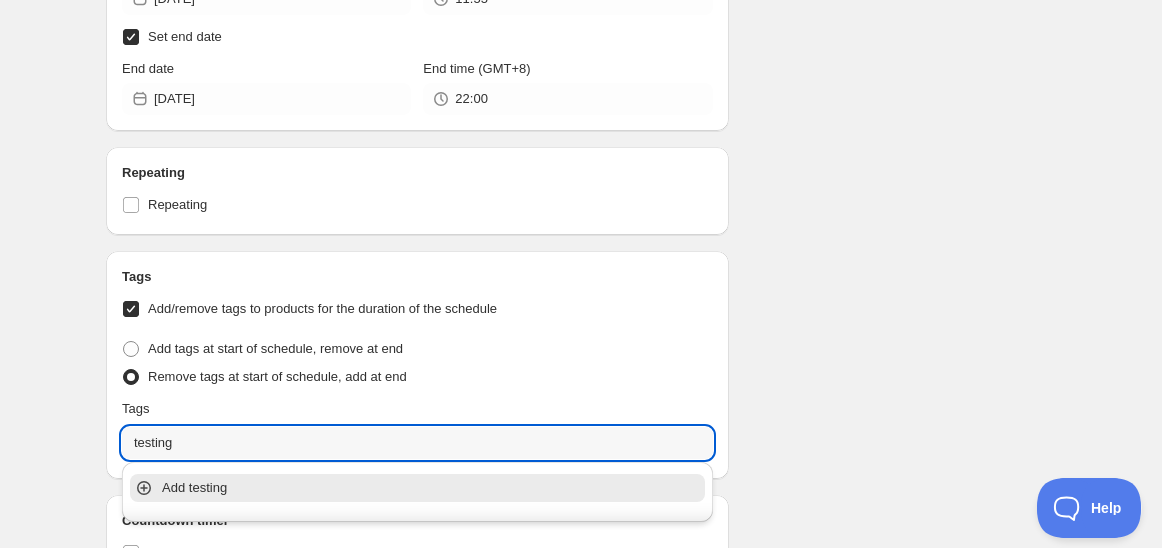 click on "Add testing" at bounding box center [431, 488] 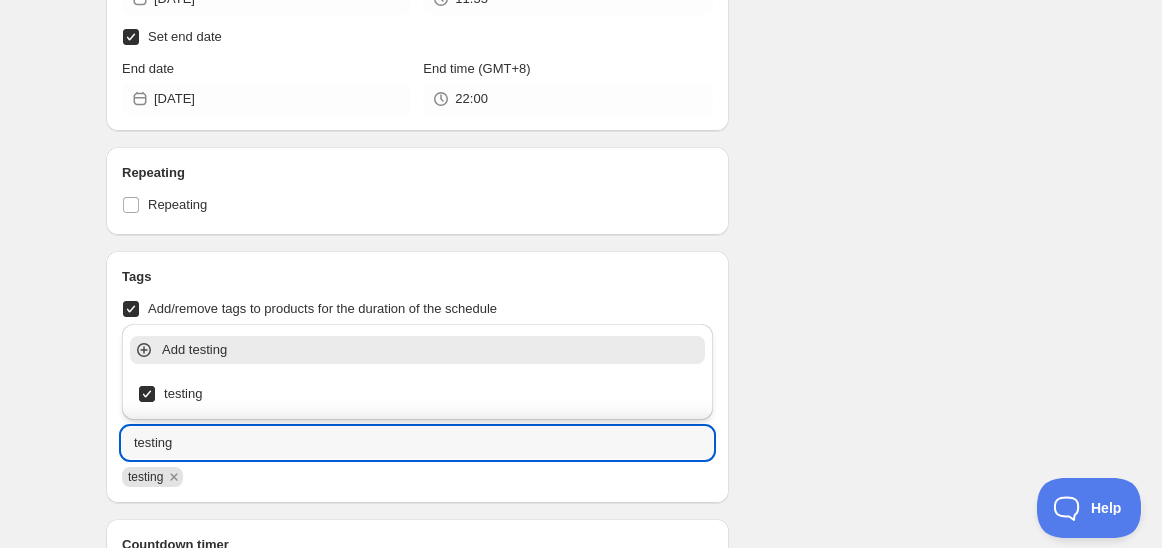 type on "testing" 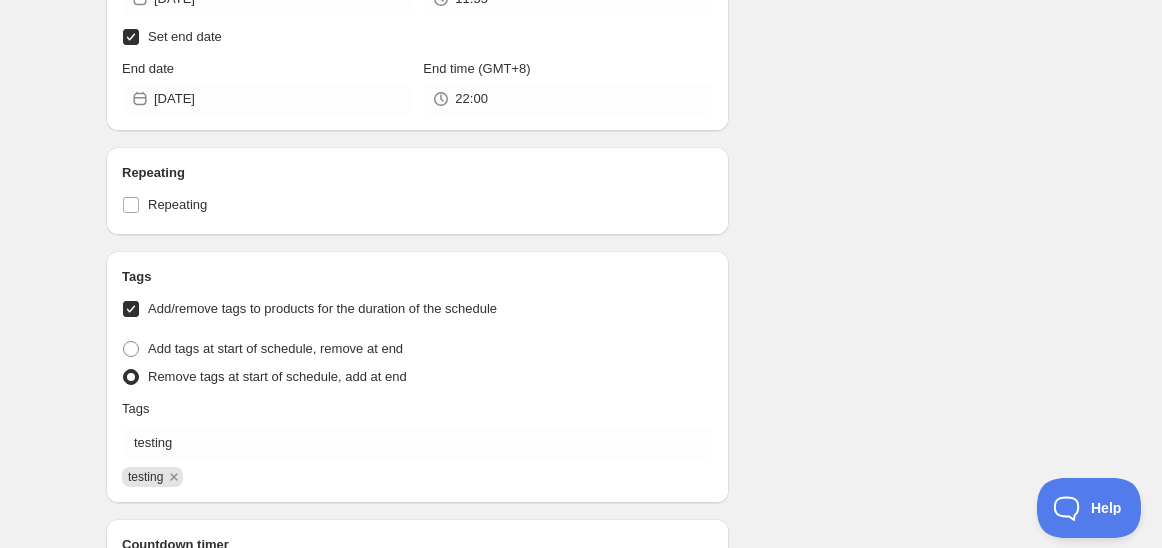 click on "Tags Add/remove tags to products for the duration of the schedule Tag type Add tags at start of schedule, remove at end Remove tags at start of schedule, add at end Tags testing testing" at bounding box center (417, 377) 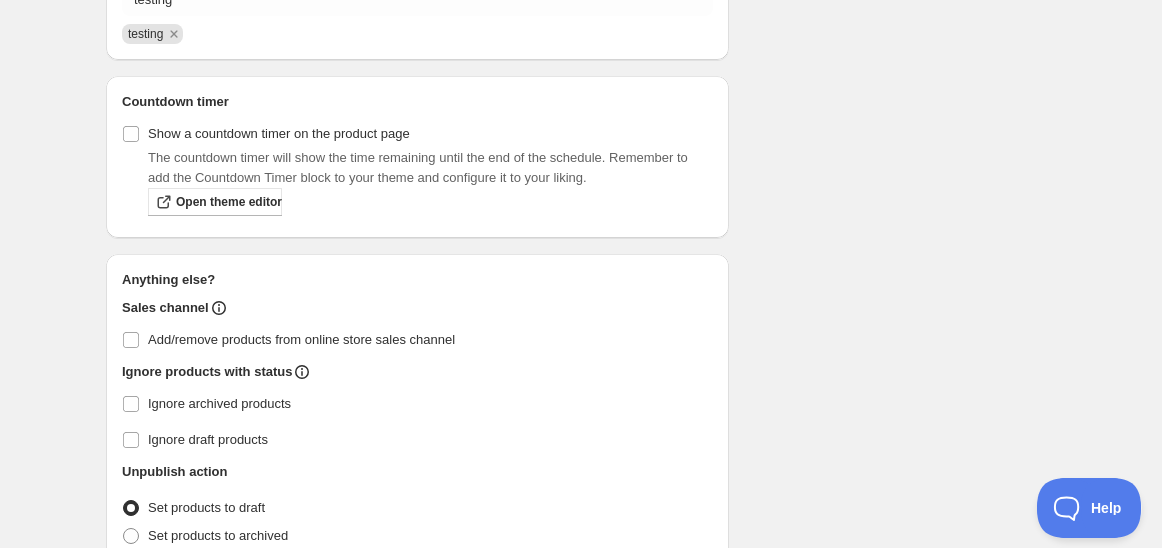 scroll, scrollTop: 1555, scrollLeft: 0, axis: vertical 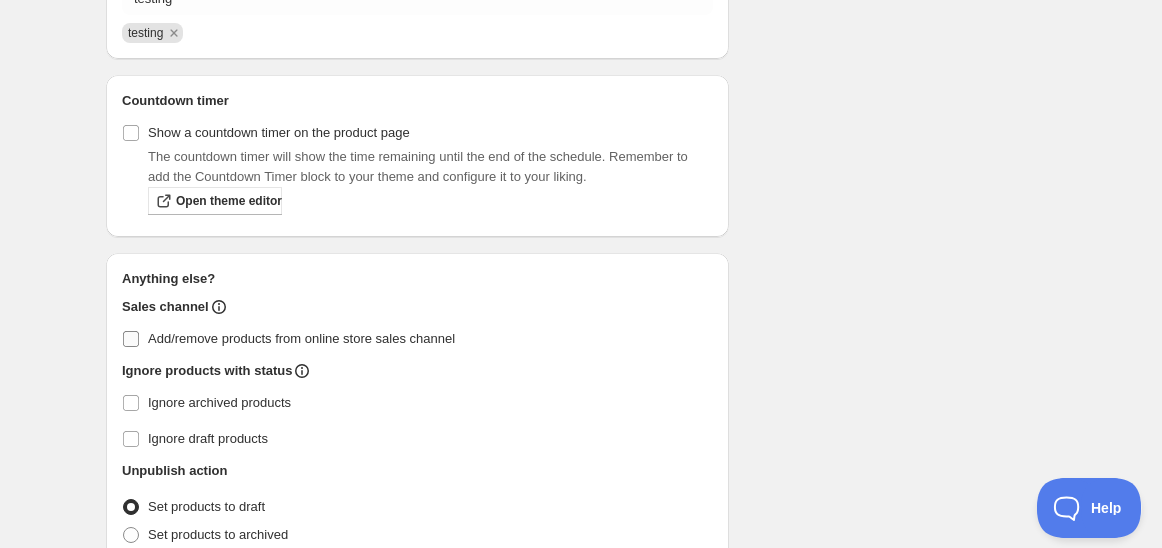 click on "Add/remove products from online store sales channel" at bounding box center (301, 338) 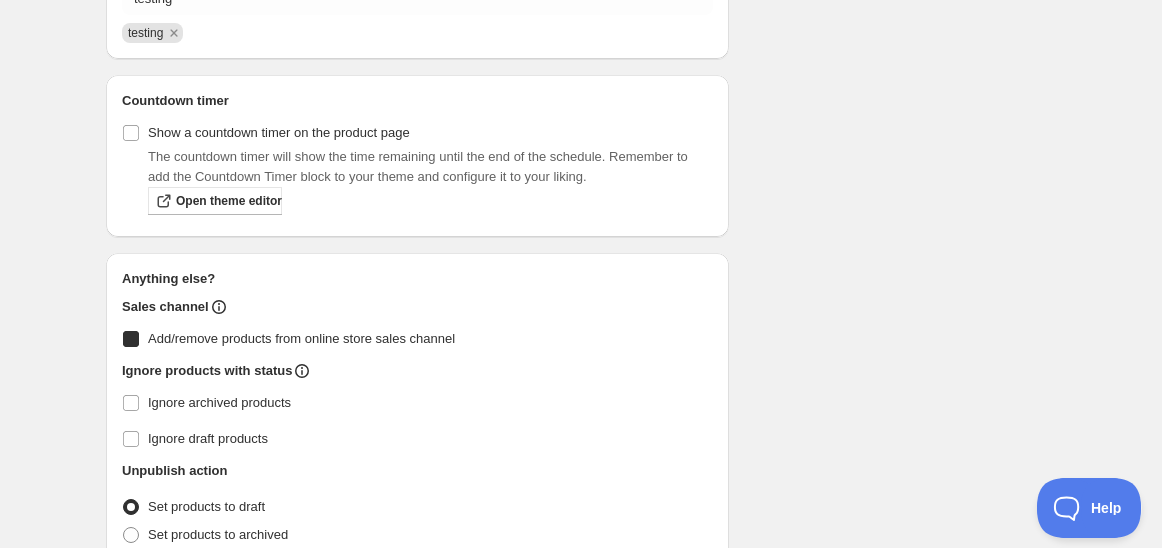 checkbox on "true" 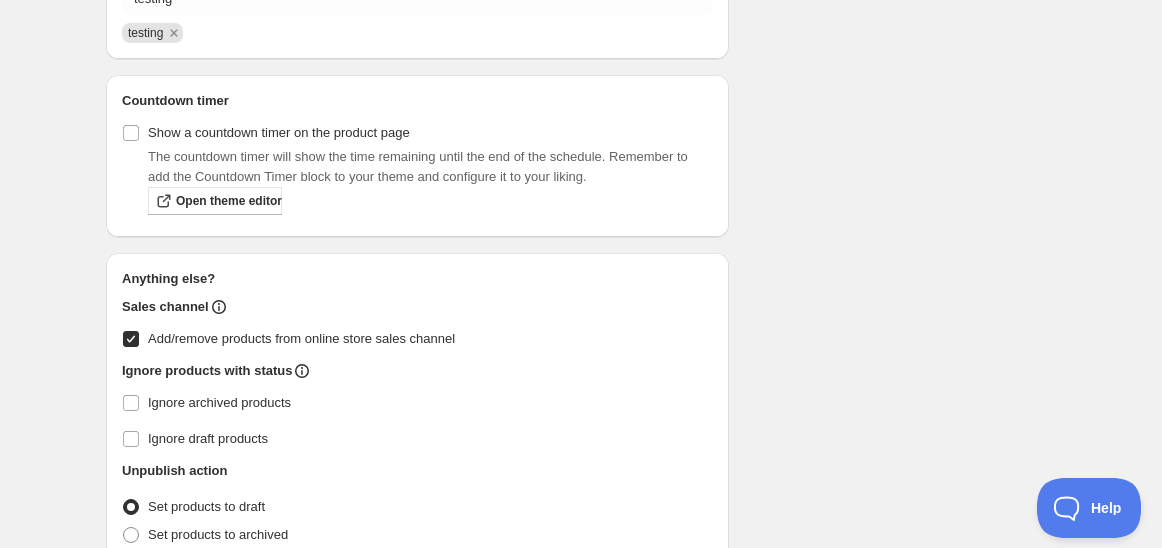 click on "Schedule name Schedule for C7Hii25 Your customers won't see this Action Action Publish product(s) Products will be published on the start date Unpublish product(s) Products will be unpublished on the start date Product selection Entity type Specific products Specific collections Specific tags Specific vendors Browse Jute Bag | 2pcs ( 1  of   1  variants selected) Info Draft Reversible Tote Bag | 2pcs ( 1  of   1  variants selected) Info Draft Sling Bag | 2pcs ( 1  of   1  variants selected) Info Draft Sling The Lion ( 1  of   1  variants selected) Info Draft Tupperware Non-Woven Bag | 10pcs ( 1  of   1  variants selected) Info Draft Active dates Active Date Type Start immediately Schedule will run shortly after you save the schedule Set start date Schedule will run at a date you set in the future Start date [DATE] Start time (GMT+8) 11:55 Set end date End date [DATE] End time (GMT+8) 22:00 Repeating Repeating Ok Cancel Every 1 Date range Days Weeks Months Years Days Ends Never On specific date Tags" at bounding box center [573, -442] 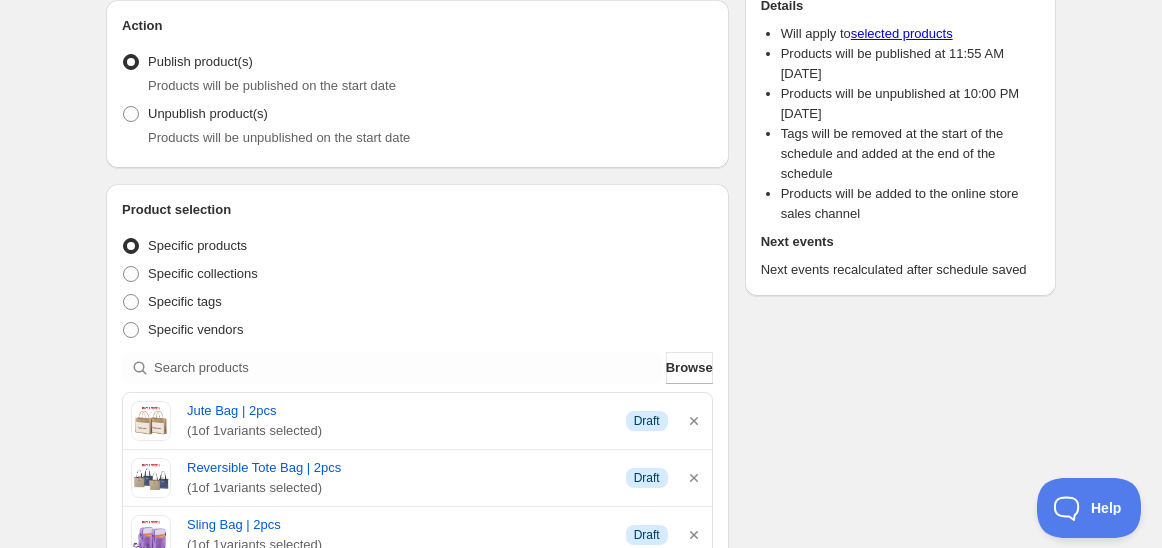 scroll, scrollTop: 0, scrollLeft: 0, axis: both 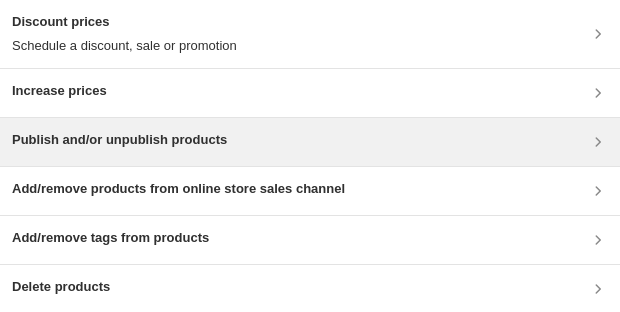 click on "Publish and/or unpublish products" at bounding box center [119, 140] 